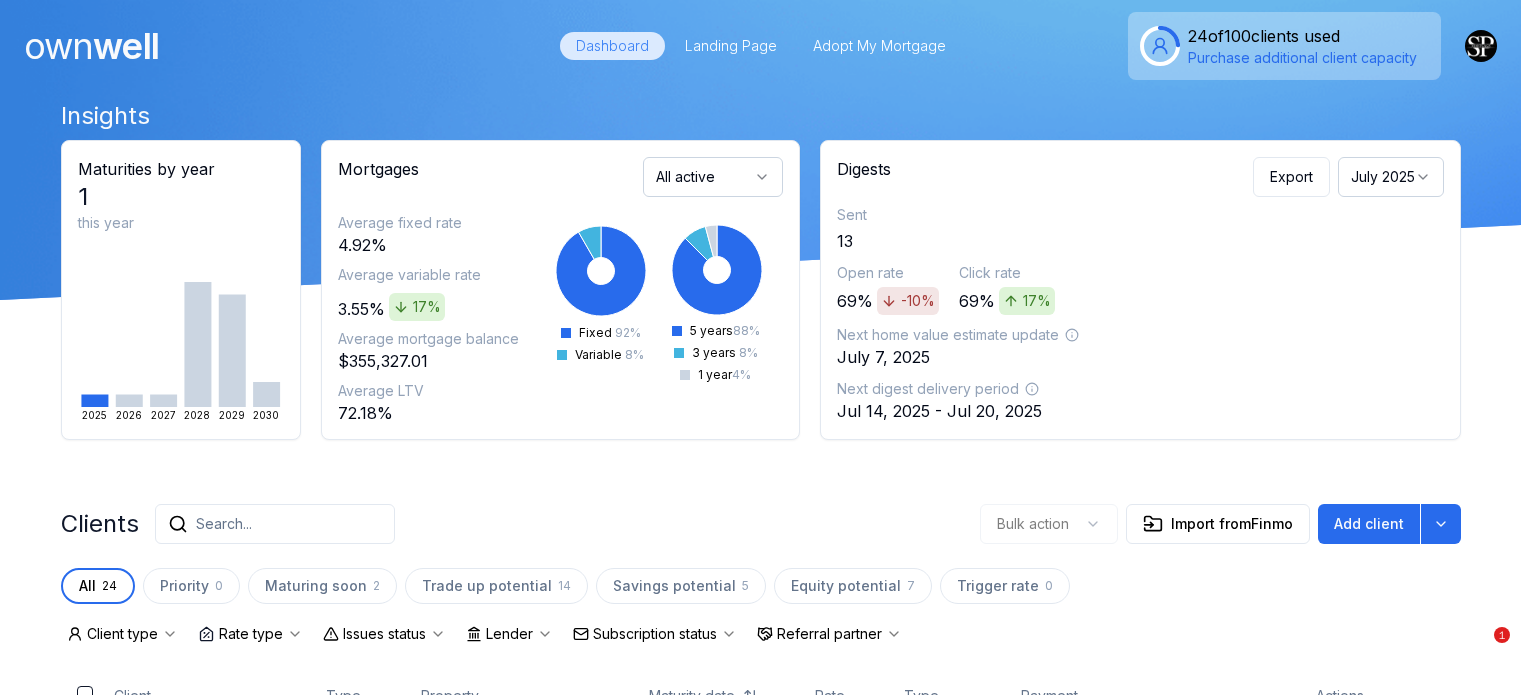 scroll, scrollTop: 0, scrollLeft: 0, axis: both 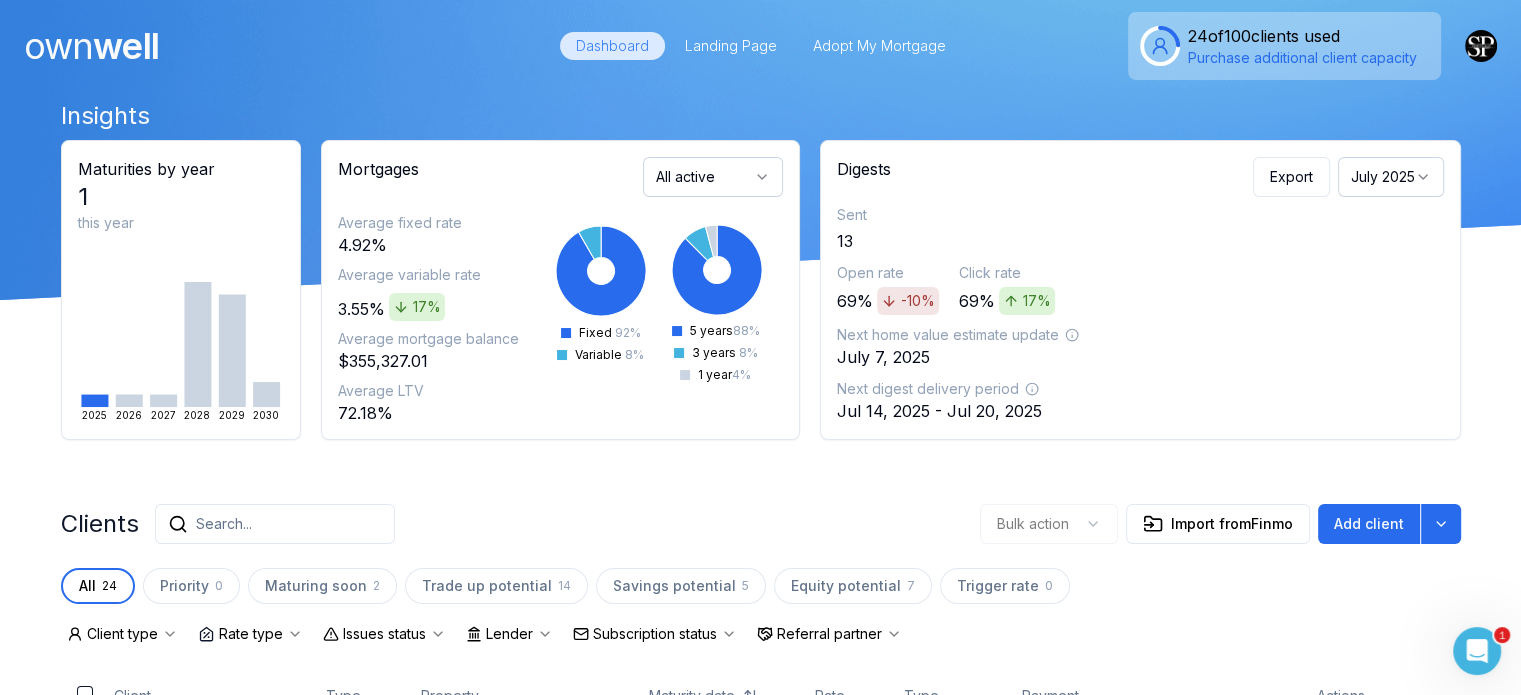 drag, startPoint x: 456, startPoint y: 3, endPoint x: 824, endPoint y: 114, distance: 384.37613 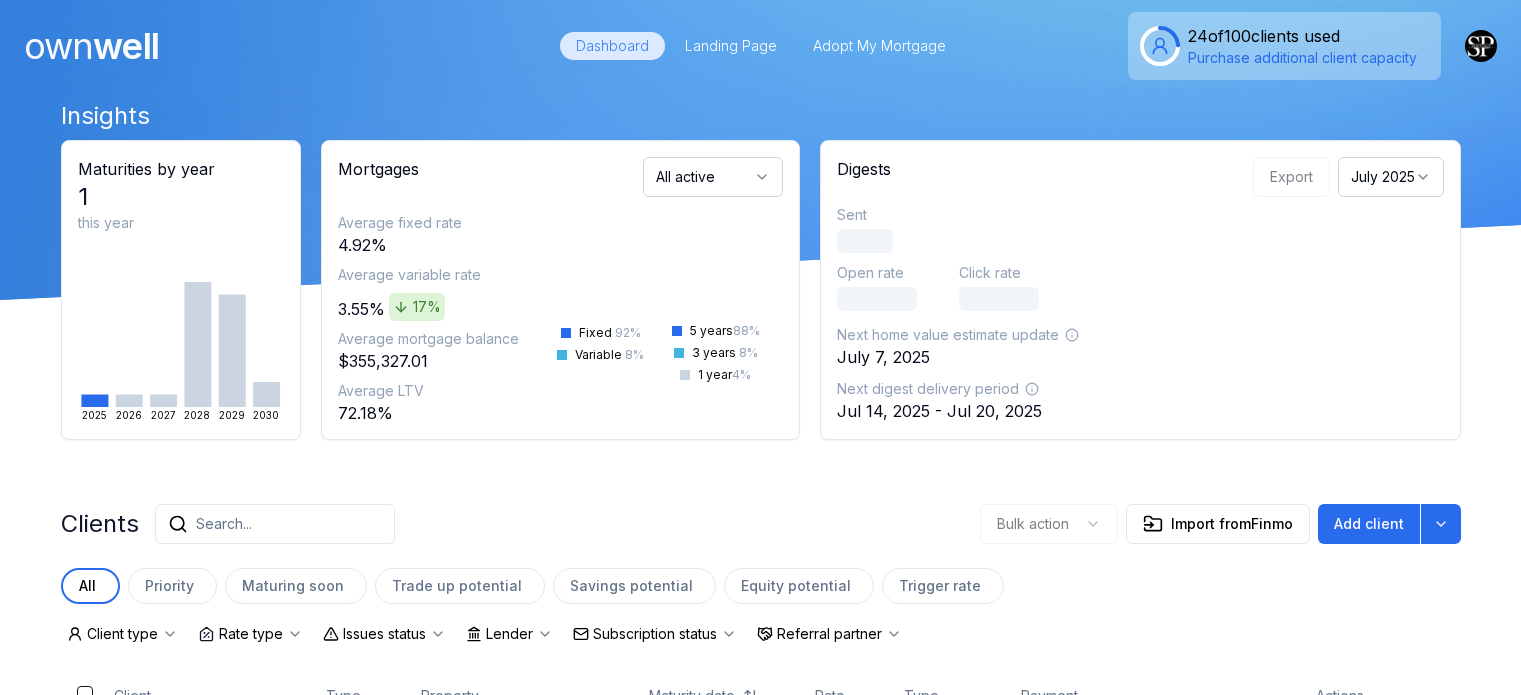 scroll, scrollTop: 0, scrollLeft: 0, axis: both 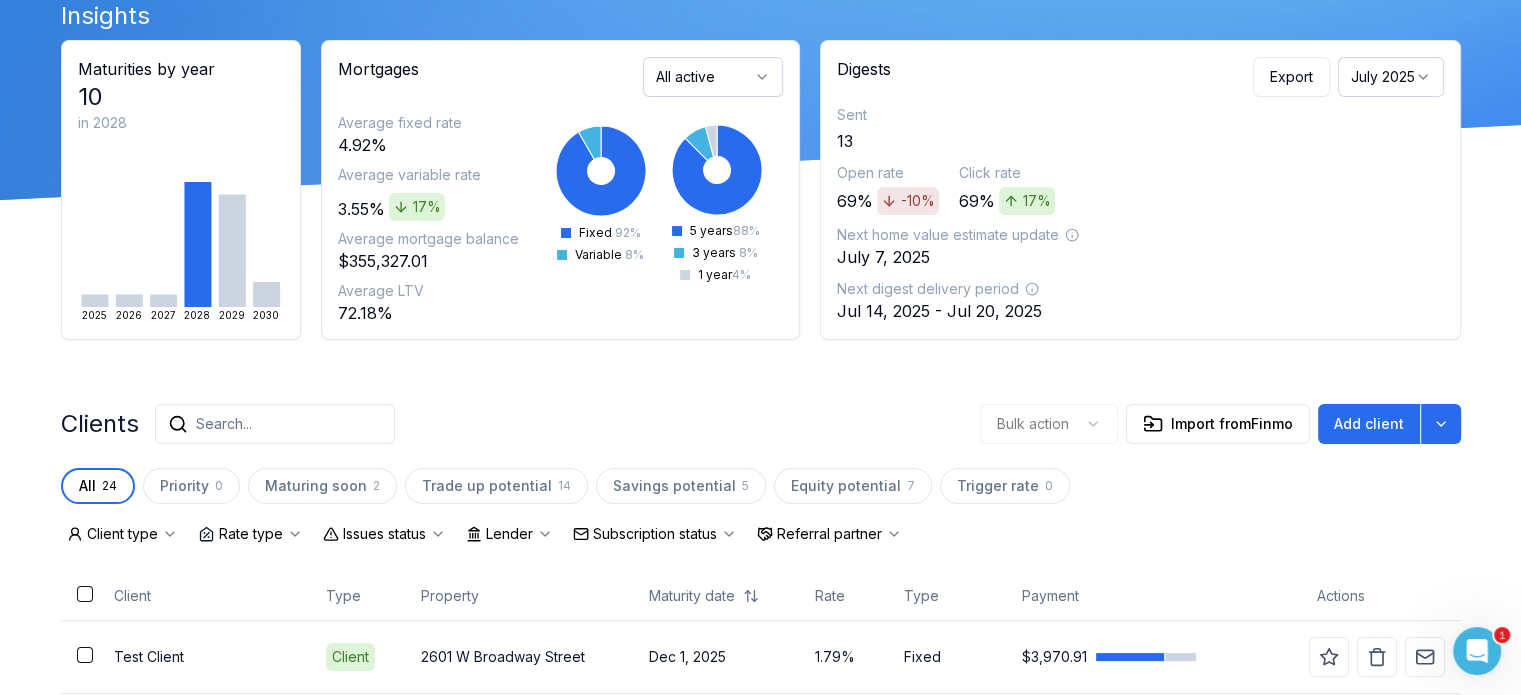 click on "Search..." at bounding box center (224, 424) 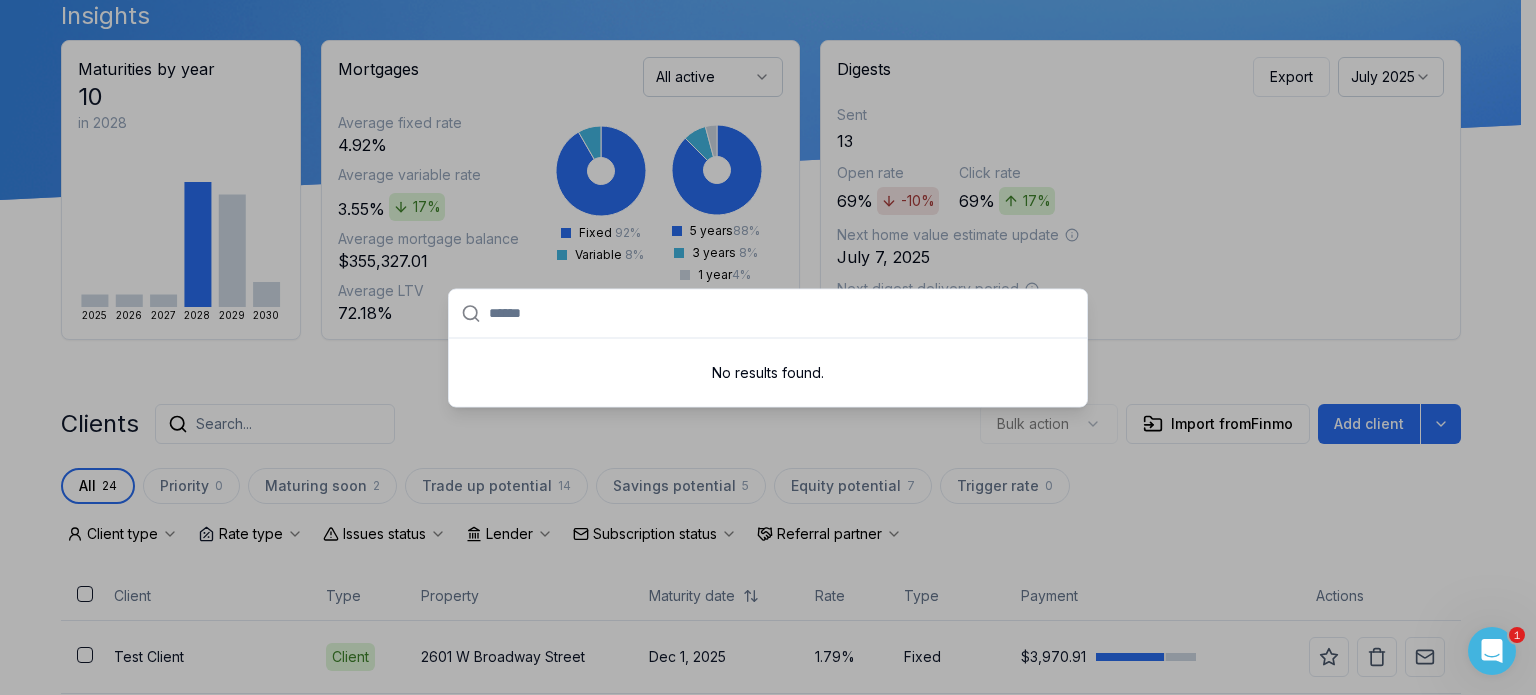 click at bounding box center (768, 347) 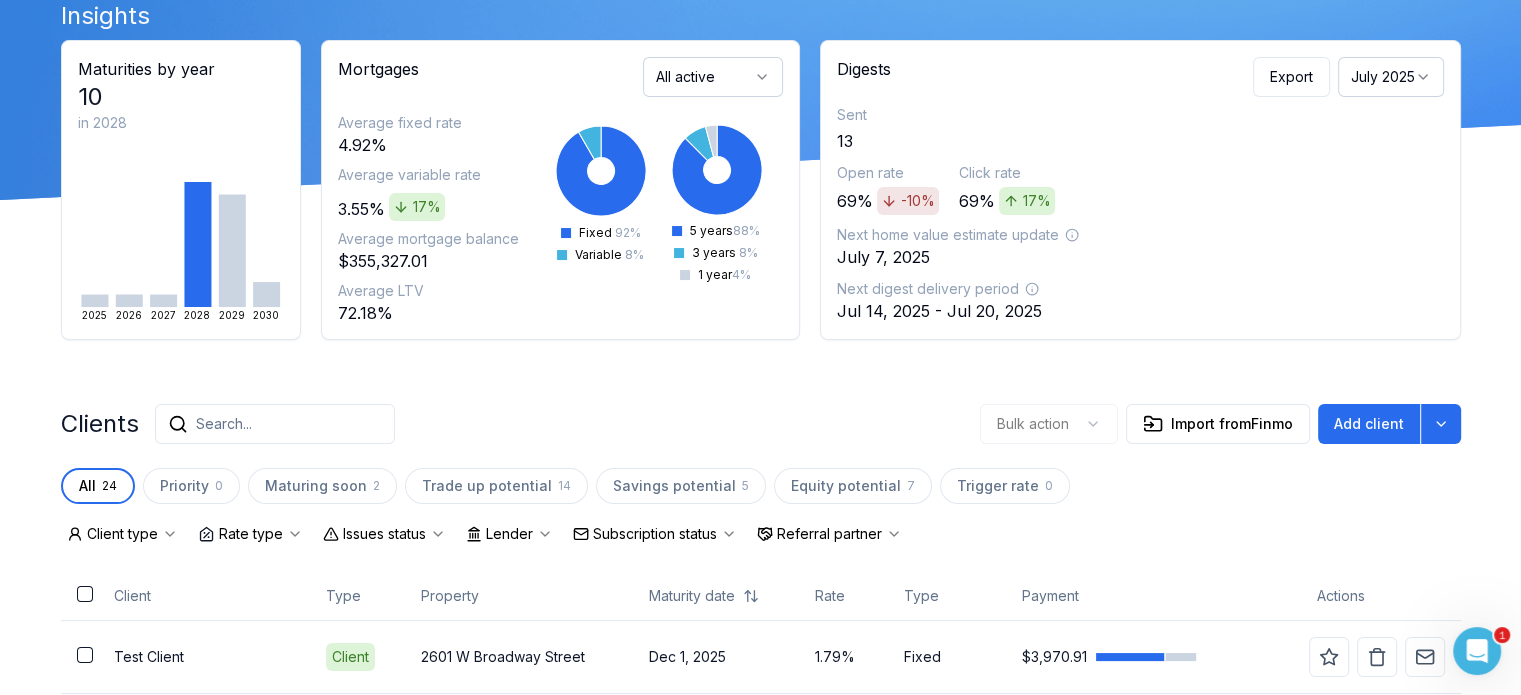 click on "Search..." at bounding box center (275, 424) 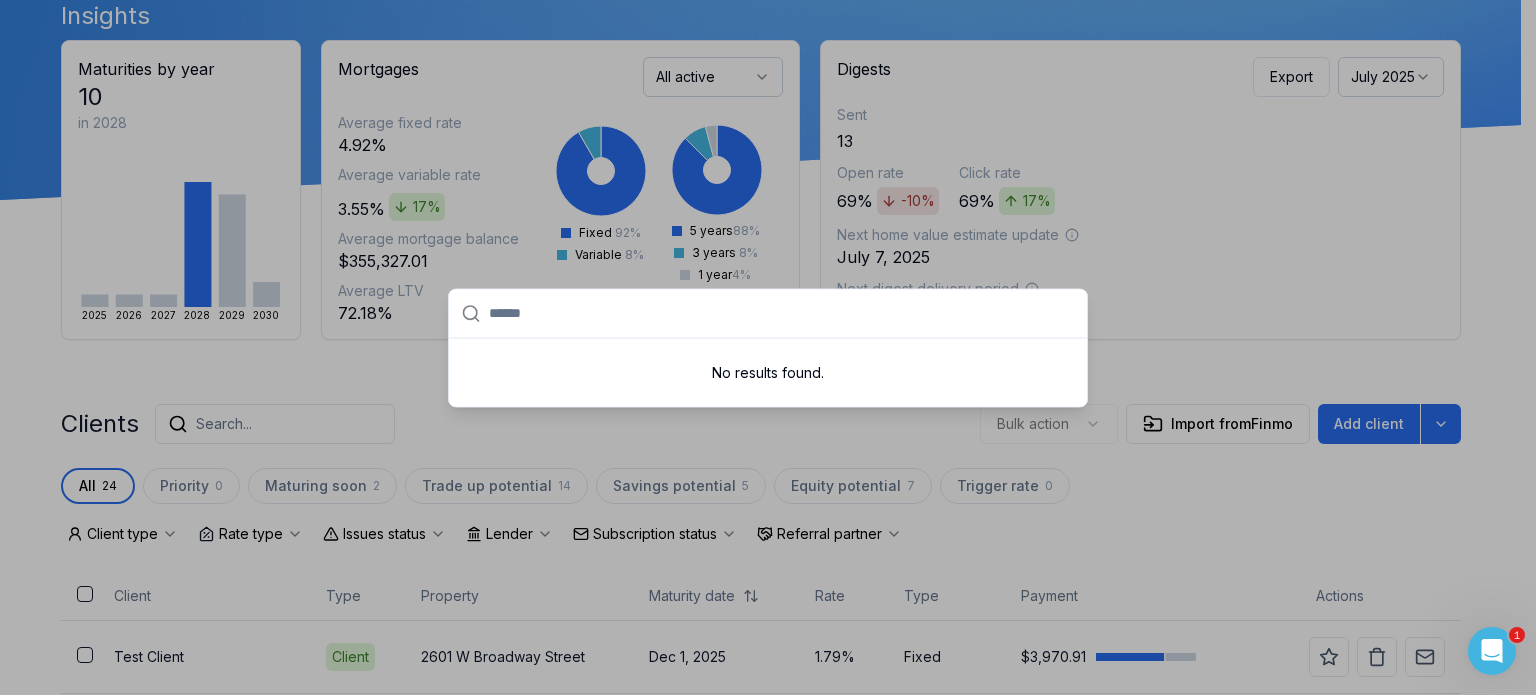click at bounding box center (768, 347) 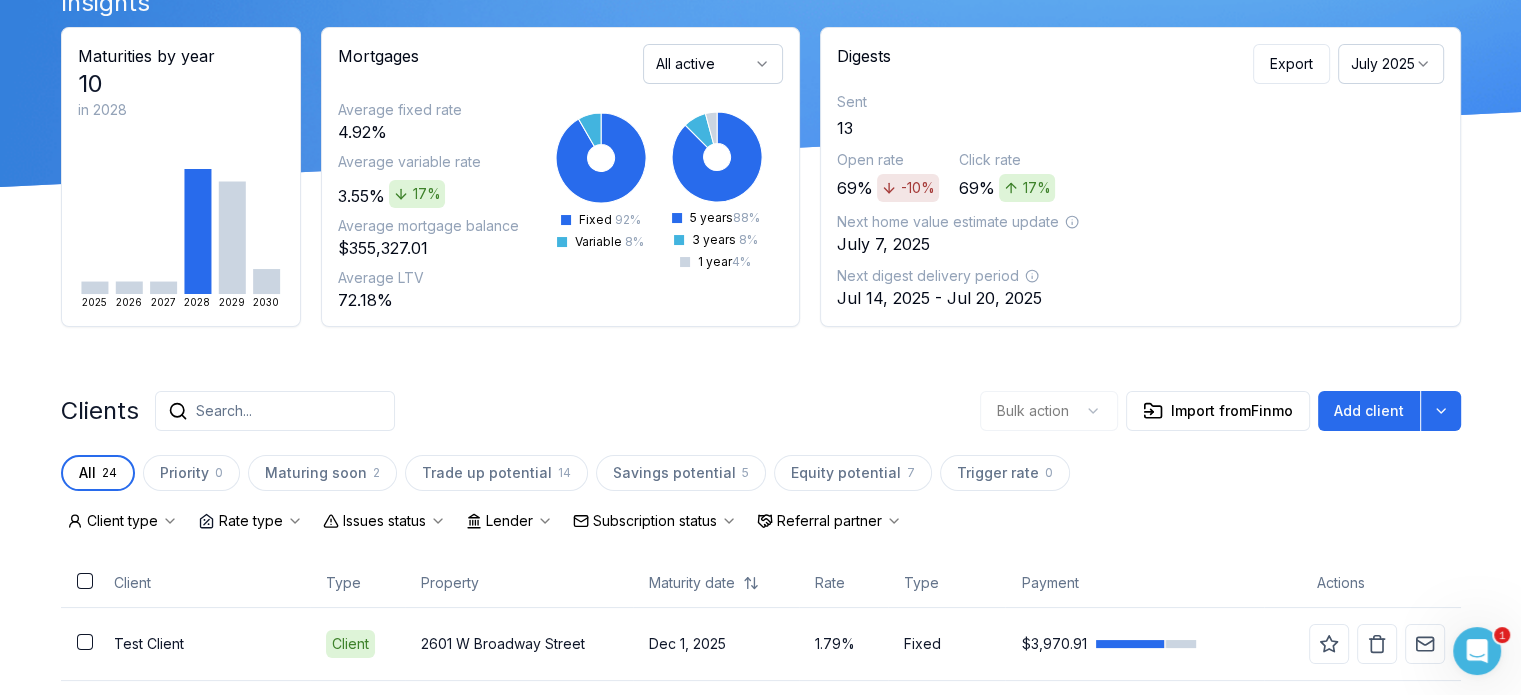 scroll, scrollTop: 300, scrollLeft: 0, axis: vertical 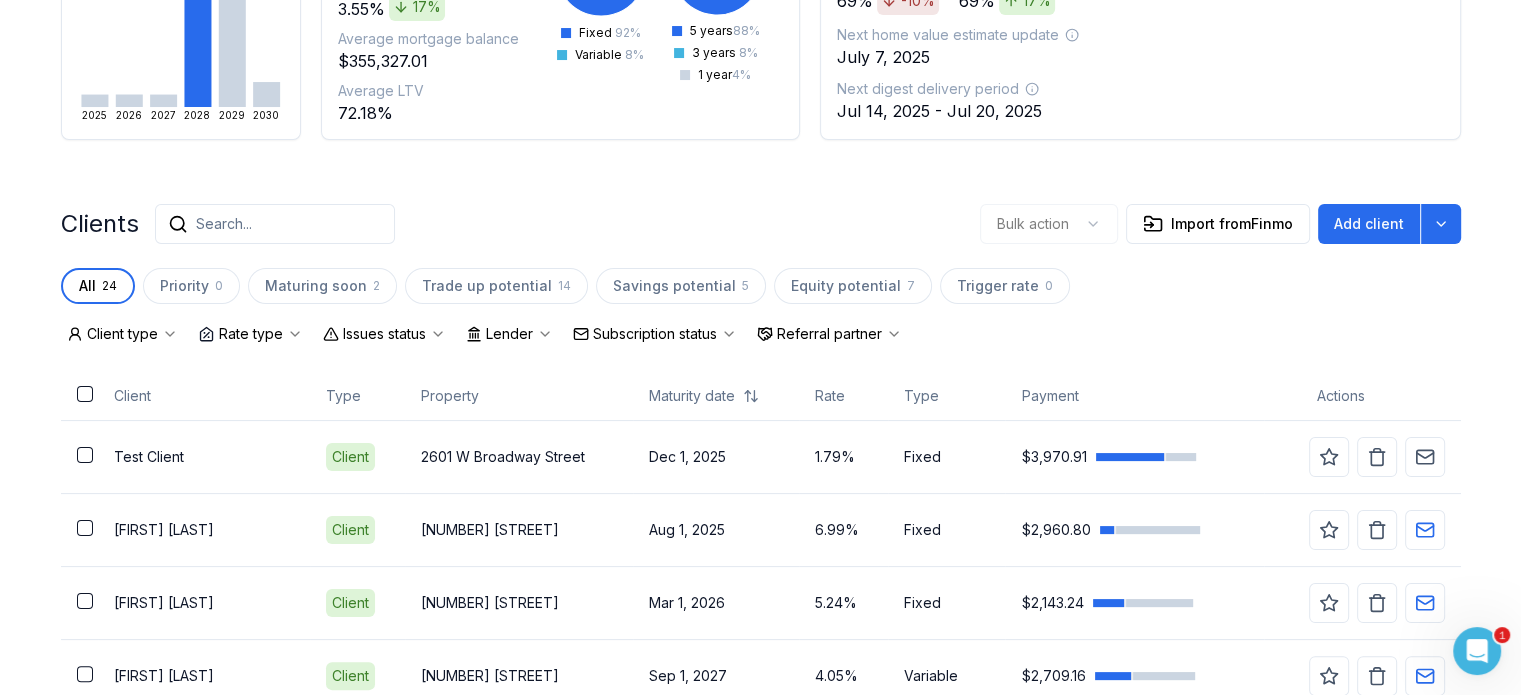 click on "Insights Maturities by year 10 in 2028 2025 2026 2027 2028 2029 2030 Mortgages All active Average fixed rate 4.92% Average variable rate 3.55% 17% Average mortgage balance $355,327.01 Average LTV 72.18% Fixed   92 % Variable   8 % 5 years  88 % 3 years   8 % 1 year  4 % Digests Export July 2025 Sent 13 Open rate 69% -10% Click rate 69% 17% Next home value estimate update July 7, 2025 Next digest delivery period Jul 14, 2025 - Jul 20, 2025 Clients Search... Bulk action   Import from  Finmo Add client All 24 Priority 0 Maturing soon 2 Trade up potential 14 Savings potential 5 Equity potential 7 Trigger rate 0 Client type Rate type Issues status Lender Subscription status Referral partner Client Type Property Maturity date Rate Type Payment Actions Test   Client Client 2601 W Broadway Street Dec 1, 2025 1.79% Fixed $3,970.91 [FIRST]   [LAST] Client 98 Inverness Se Park Aug 1, 2025 6.99% Fixed $2,960.80 [FIRST]   [LAST] Client 105 Legacy Glen Street Mar 1, 2026 5.24% Fixed $2,143.24 [FIRST]   [LAST] Client 4.05%" at bounding box center (761, 1056) 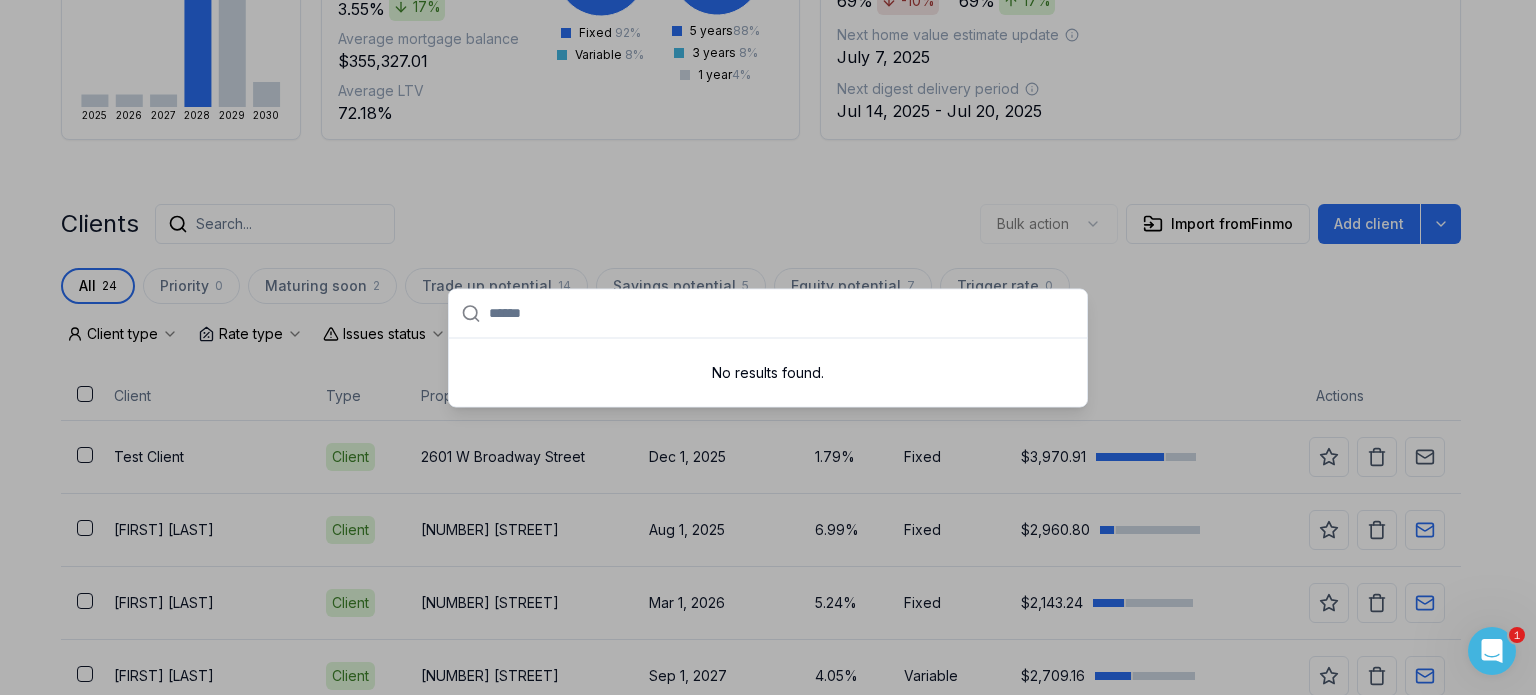 click at bounding box center (768, 347) 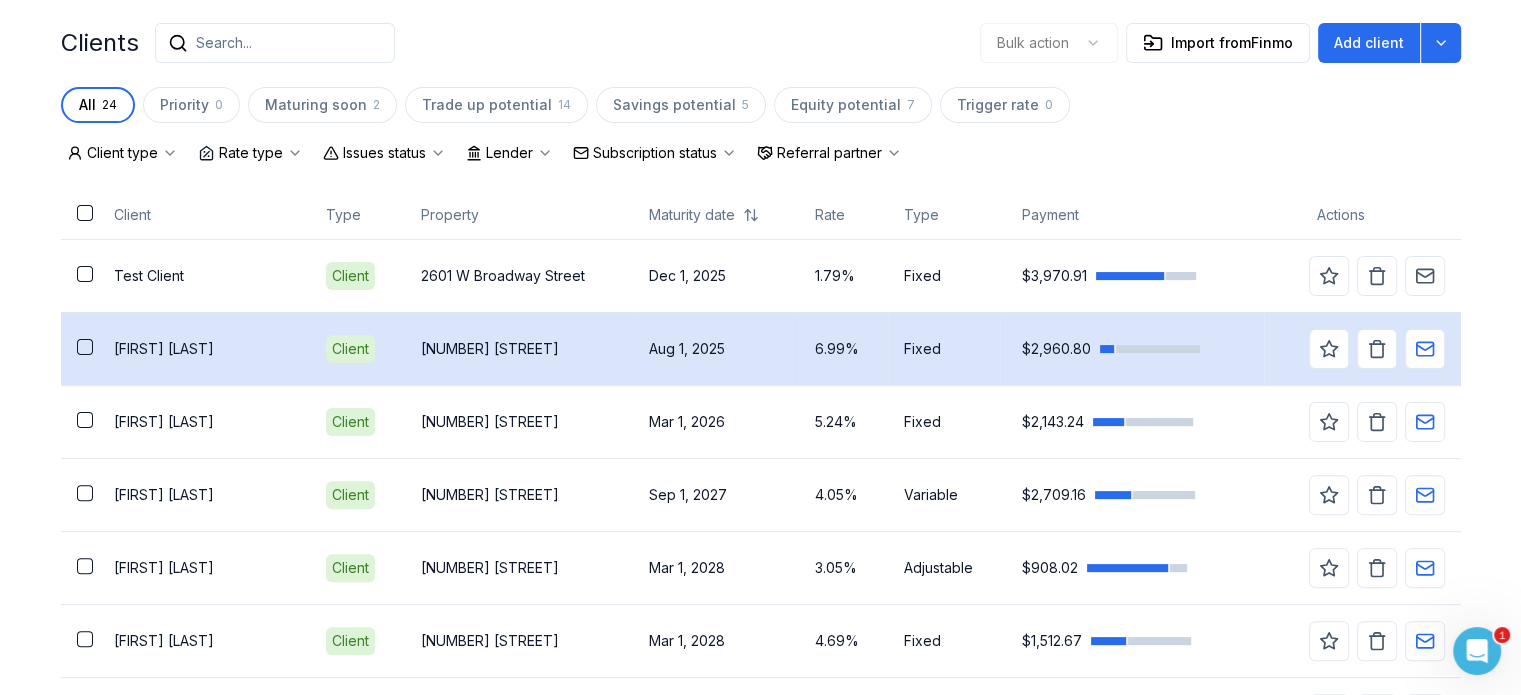 scroll, scrollTop: 500, scrollLeft: 0, axis: vertical 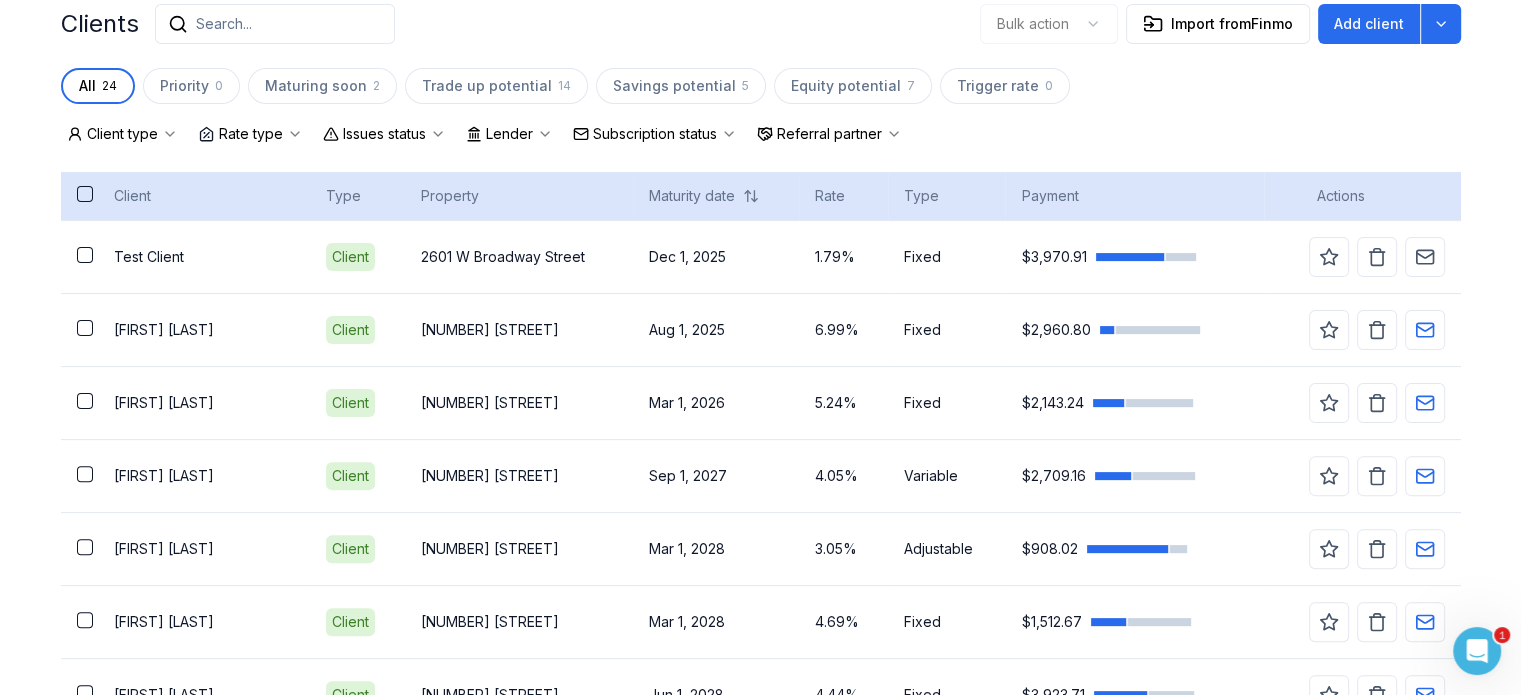 click on "Client" at bounding box center [204, 196] 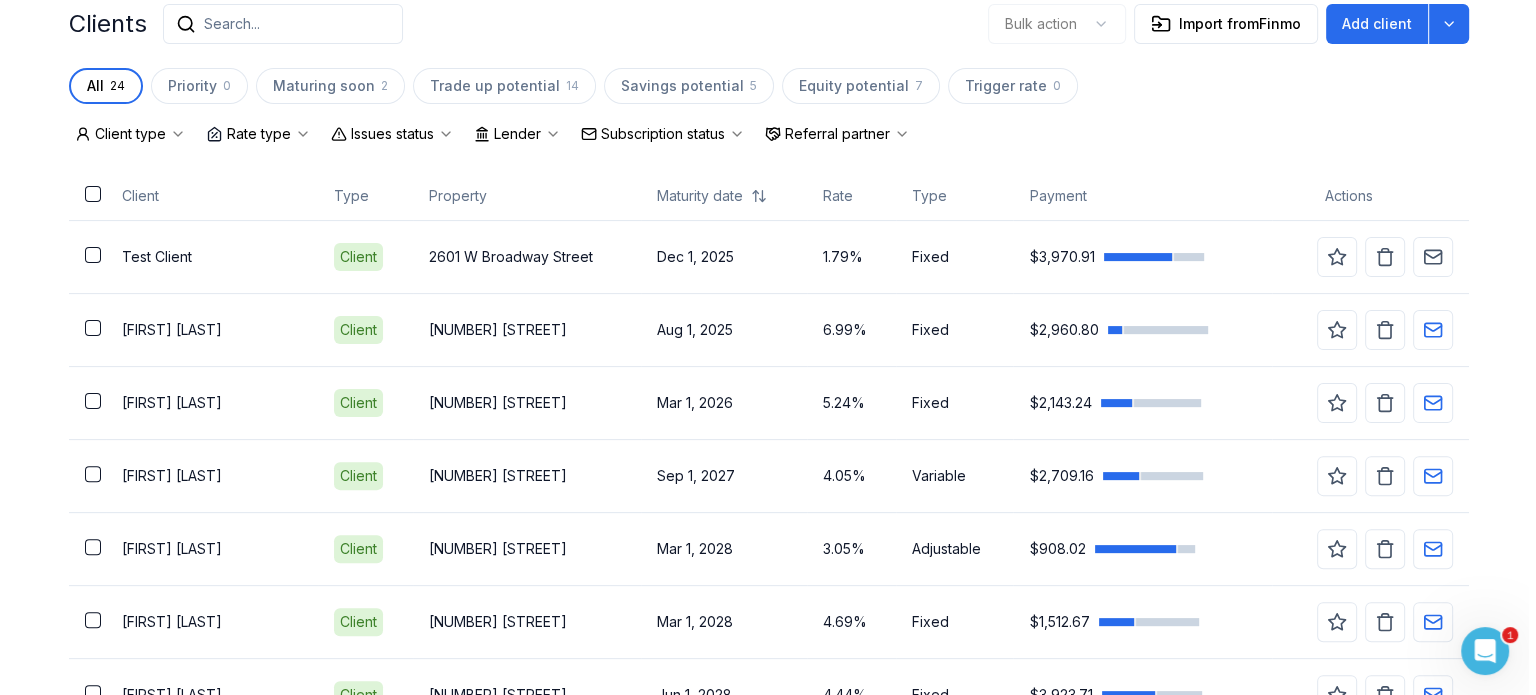 scroll, scrollTop: 400, scrollLeft: 0, axis: vertical 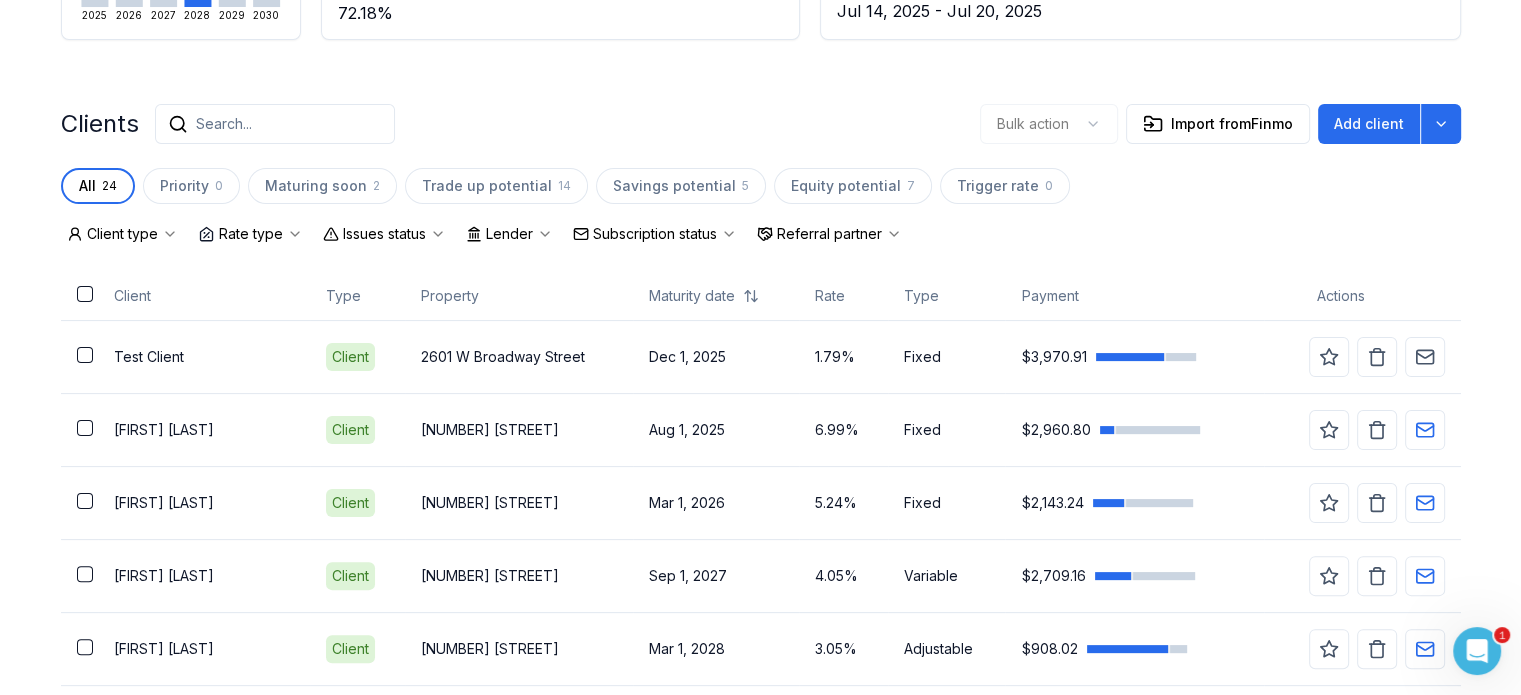 click on "Search..." at bounding box center [224, 124] 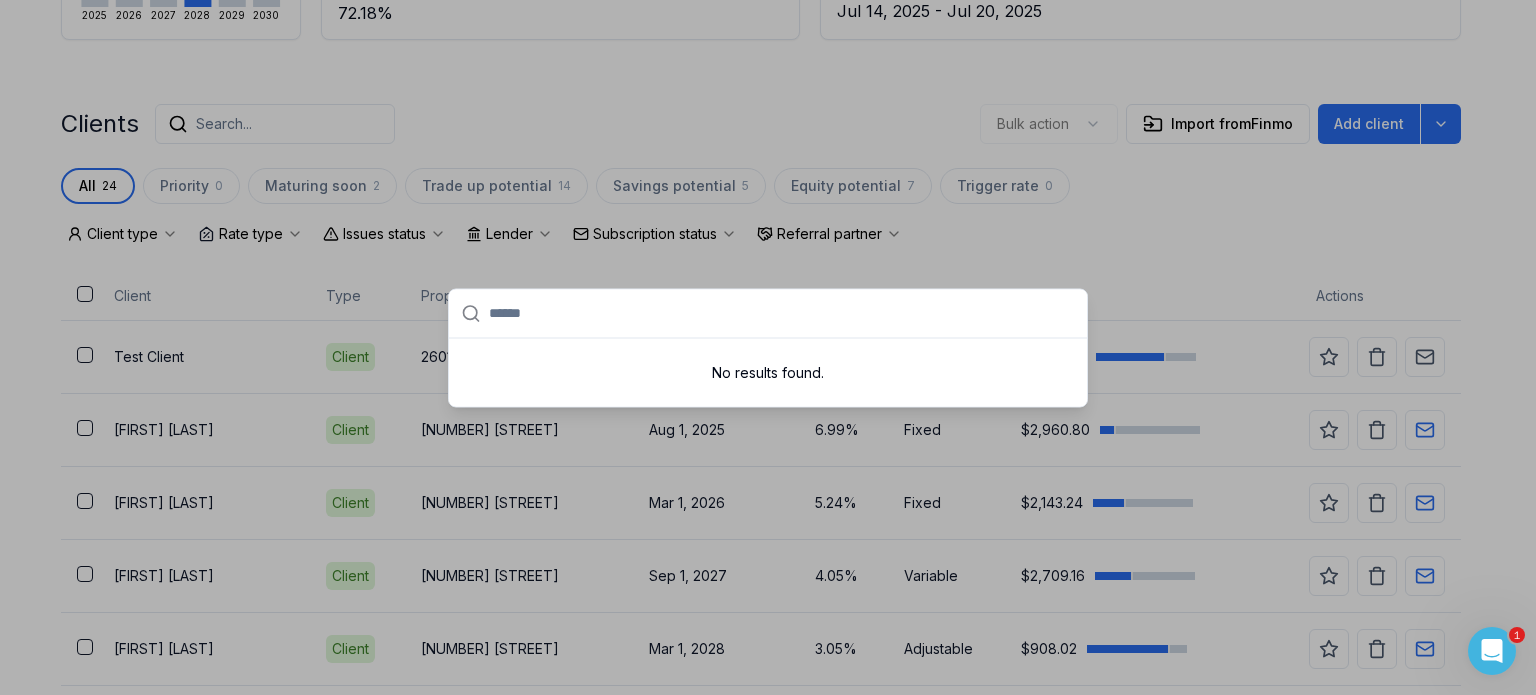 click at bounding box center (768, 347) 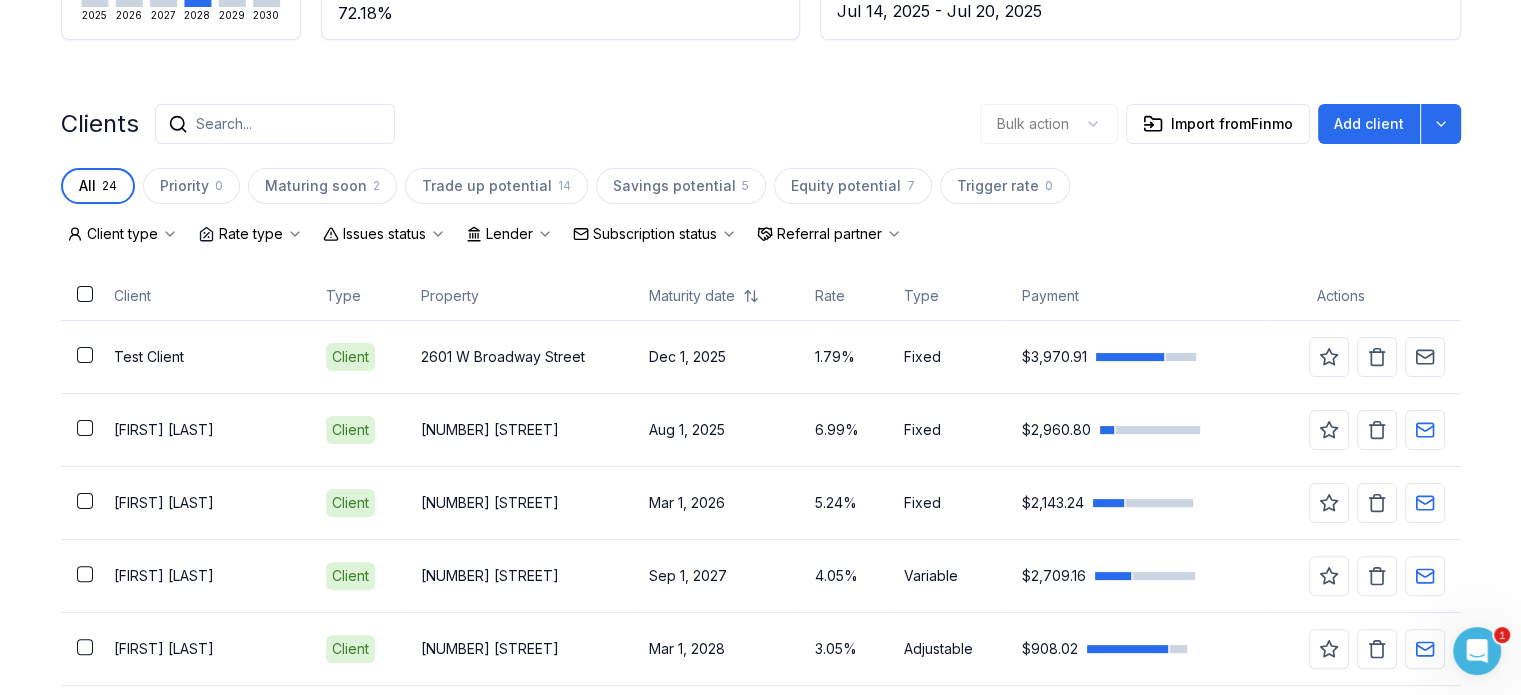 click on "Search..." at bounding box center [275, 124] 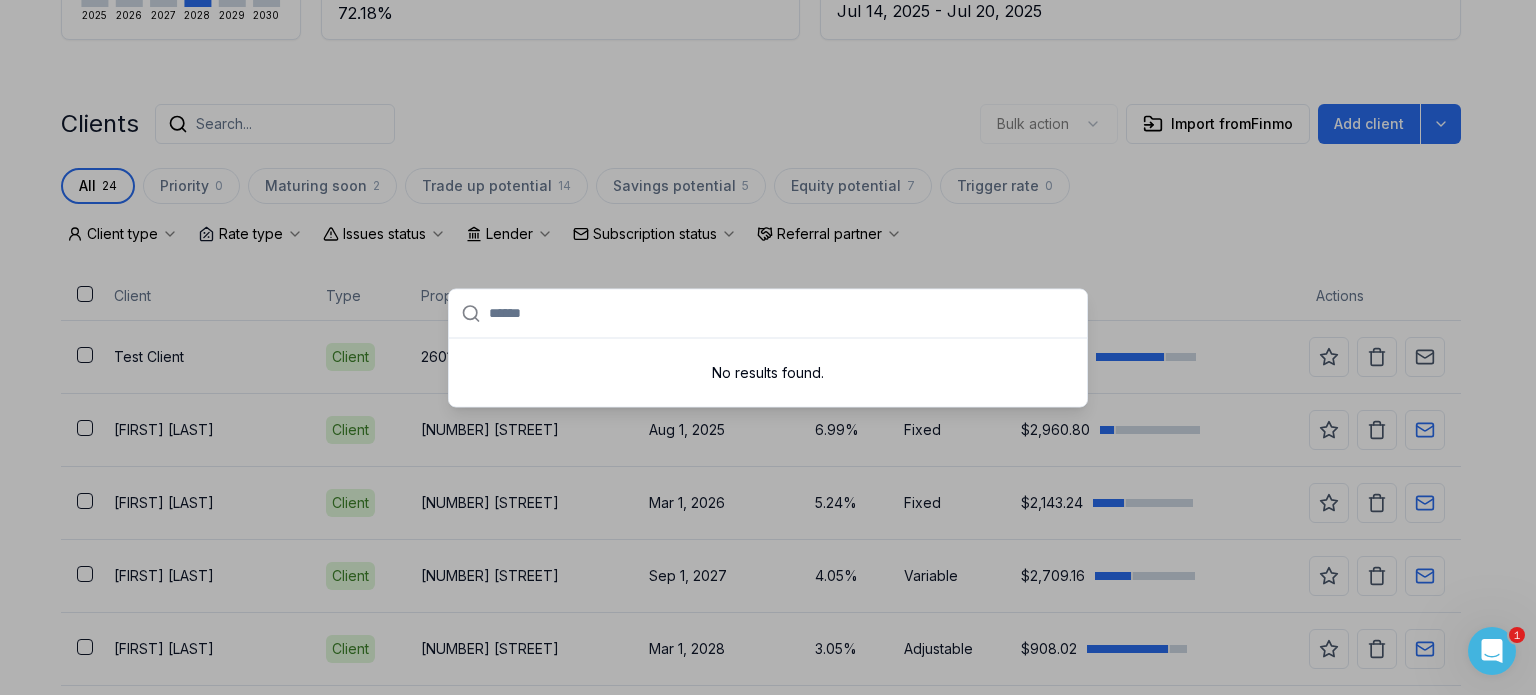 click at bounding box center [768, 347] 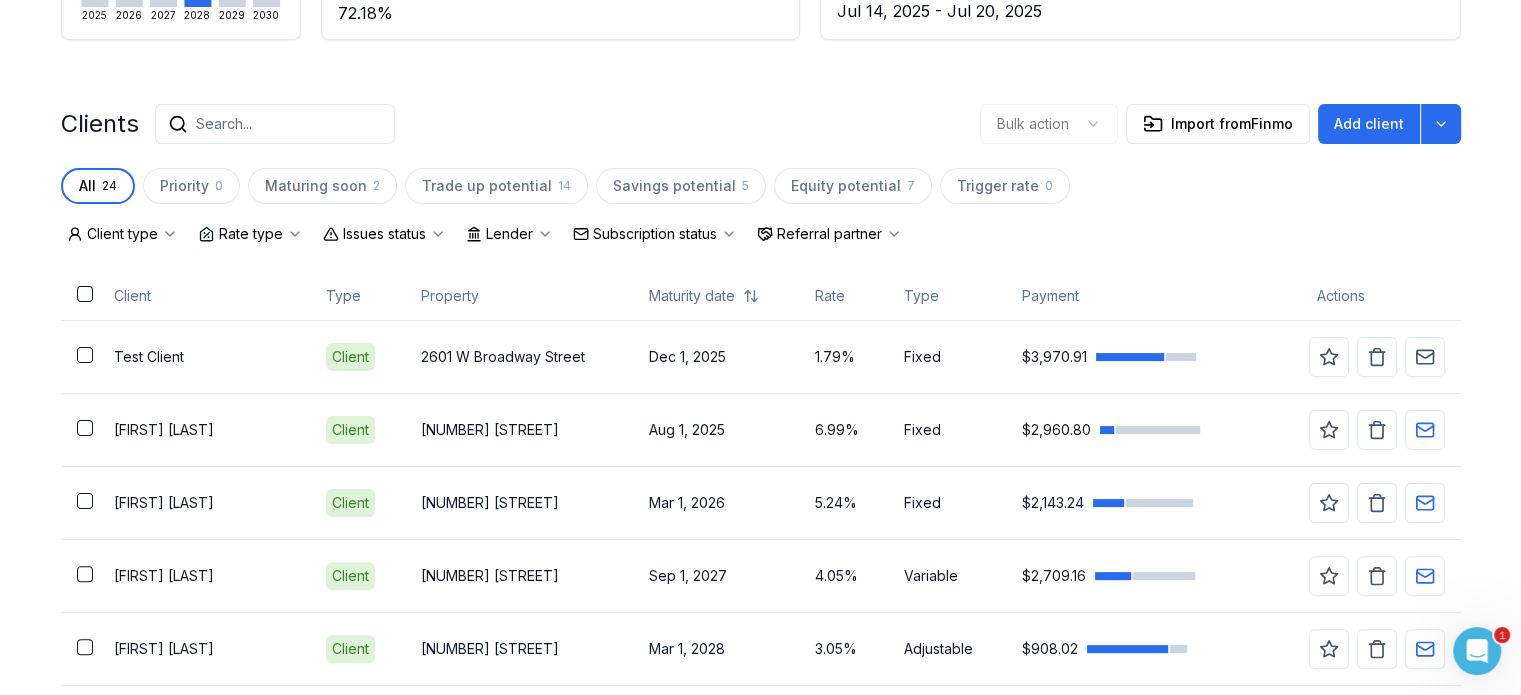 click on "Clients" at bounding box center [100, 124] 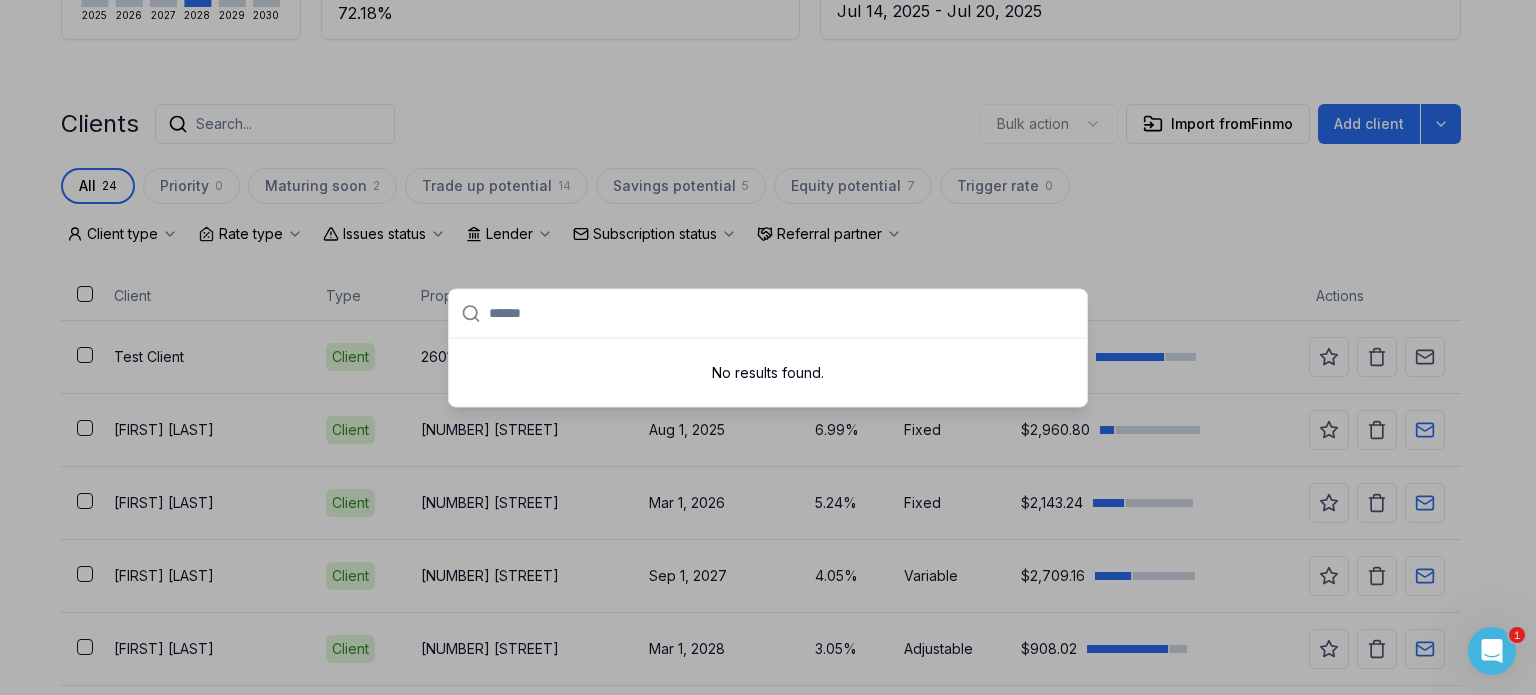 click at bounding box center [768, 347] 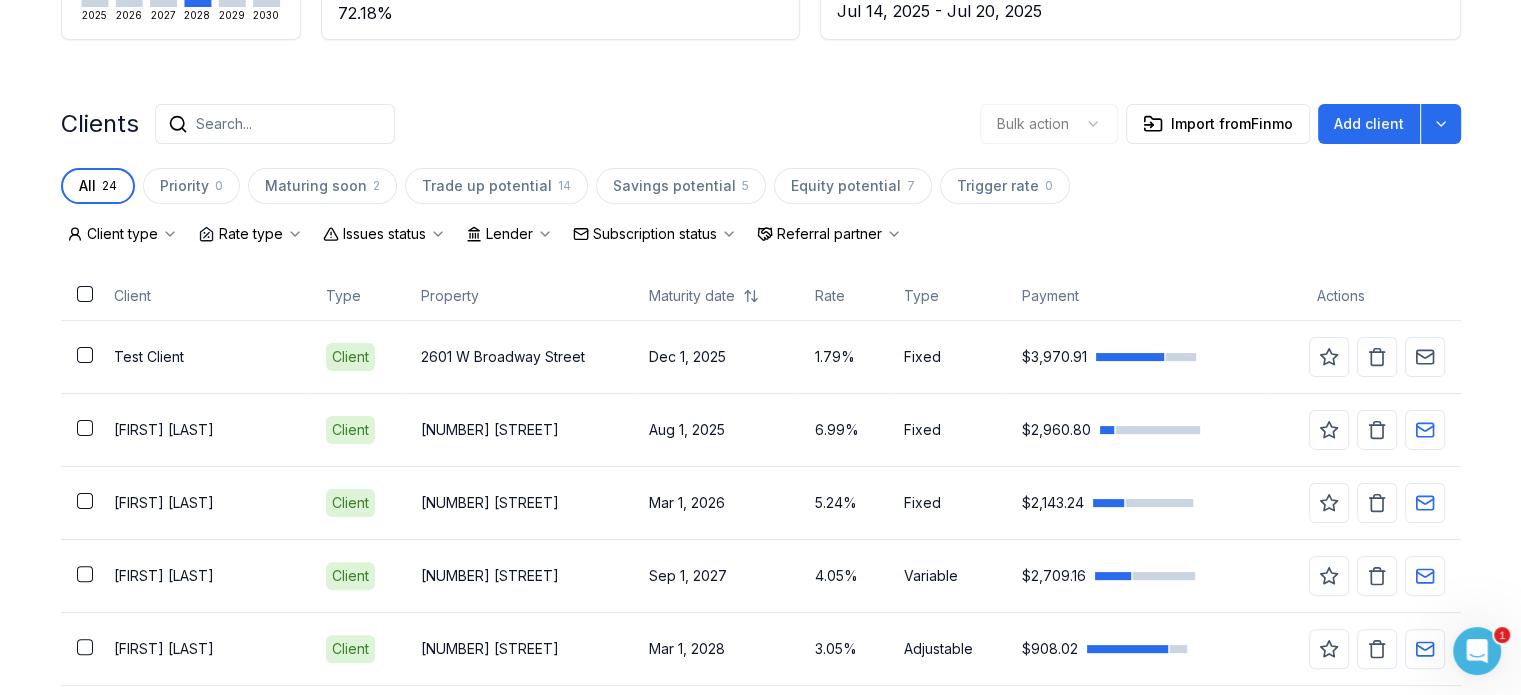 click 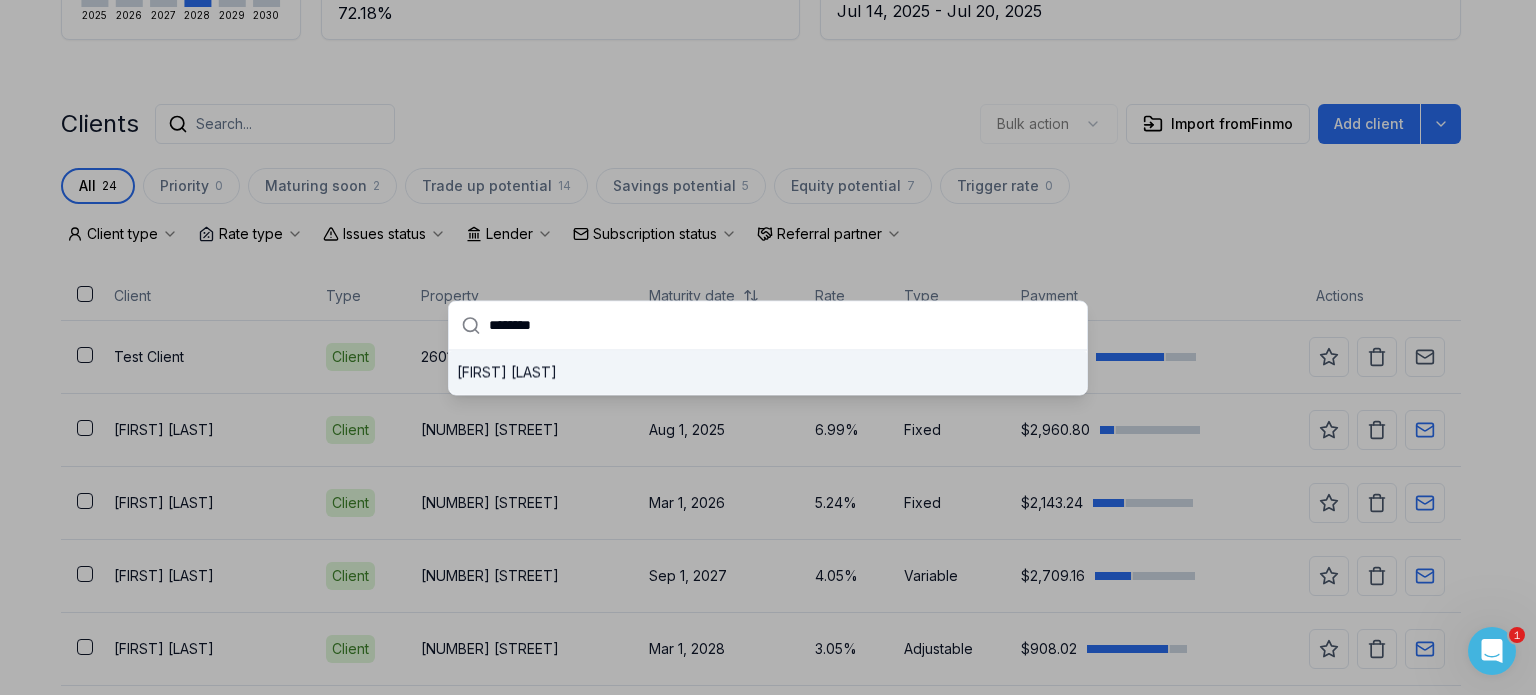 drag, startPoint x: 560, startPoint y: 323, endPoint x: 299, endPoint y: 362, distance: 263.8977 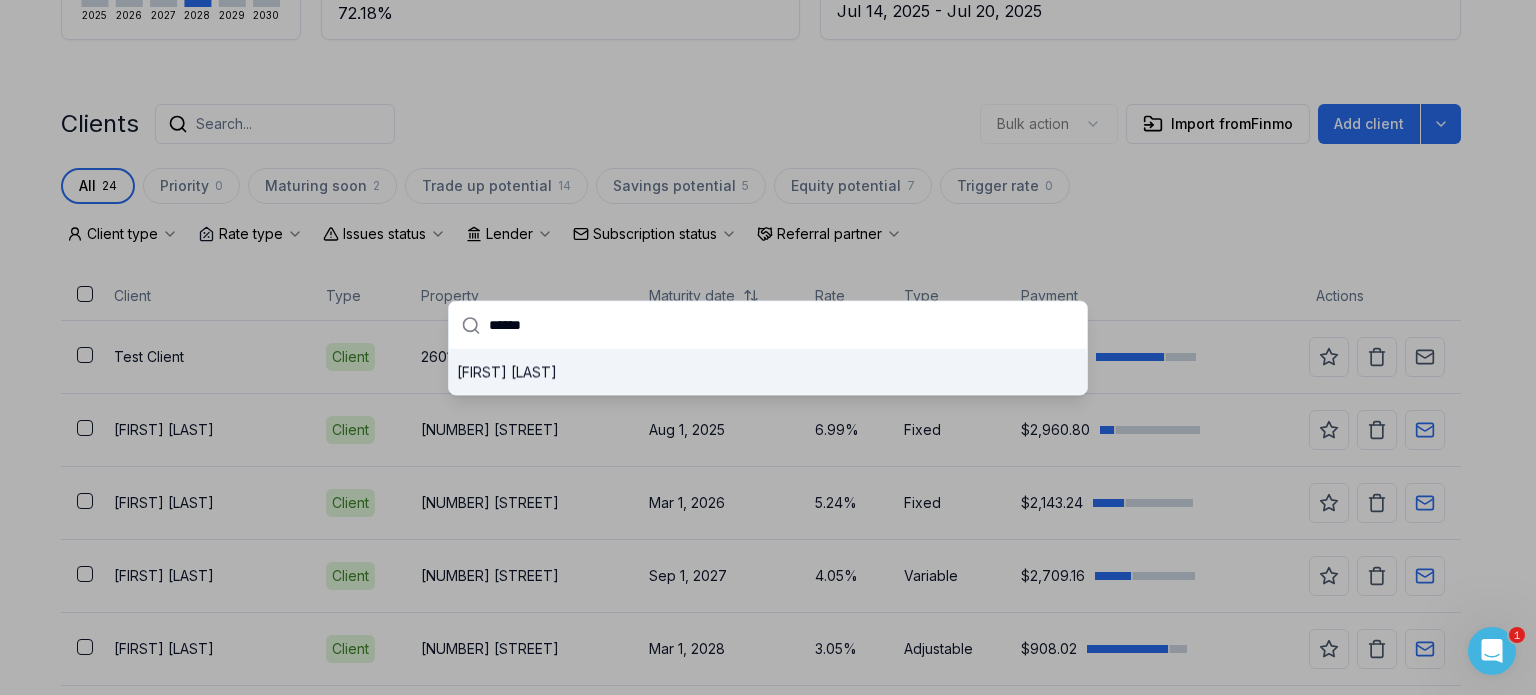 type on "******" 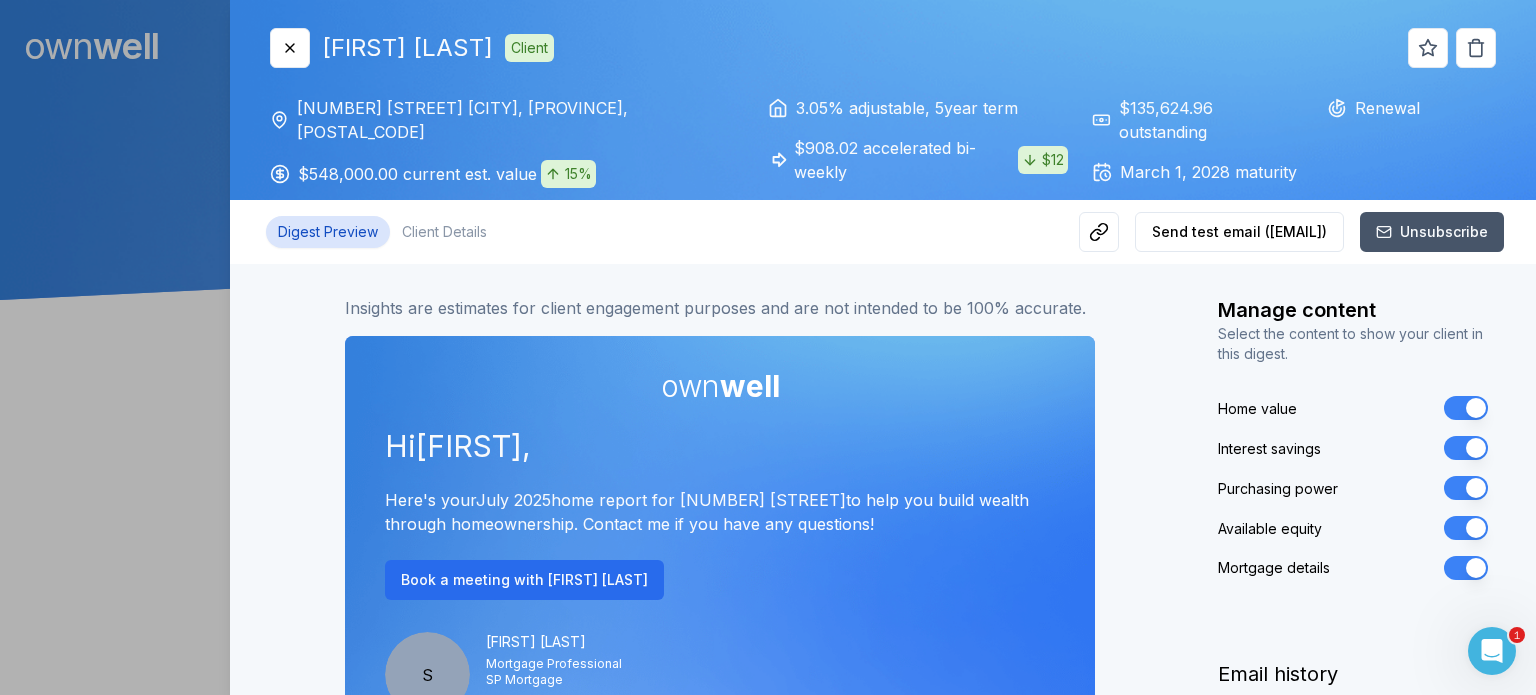 scroll, scrollTop: 0, scrollLeft: 0, axis: both 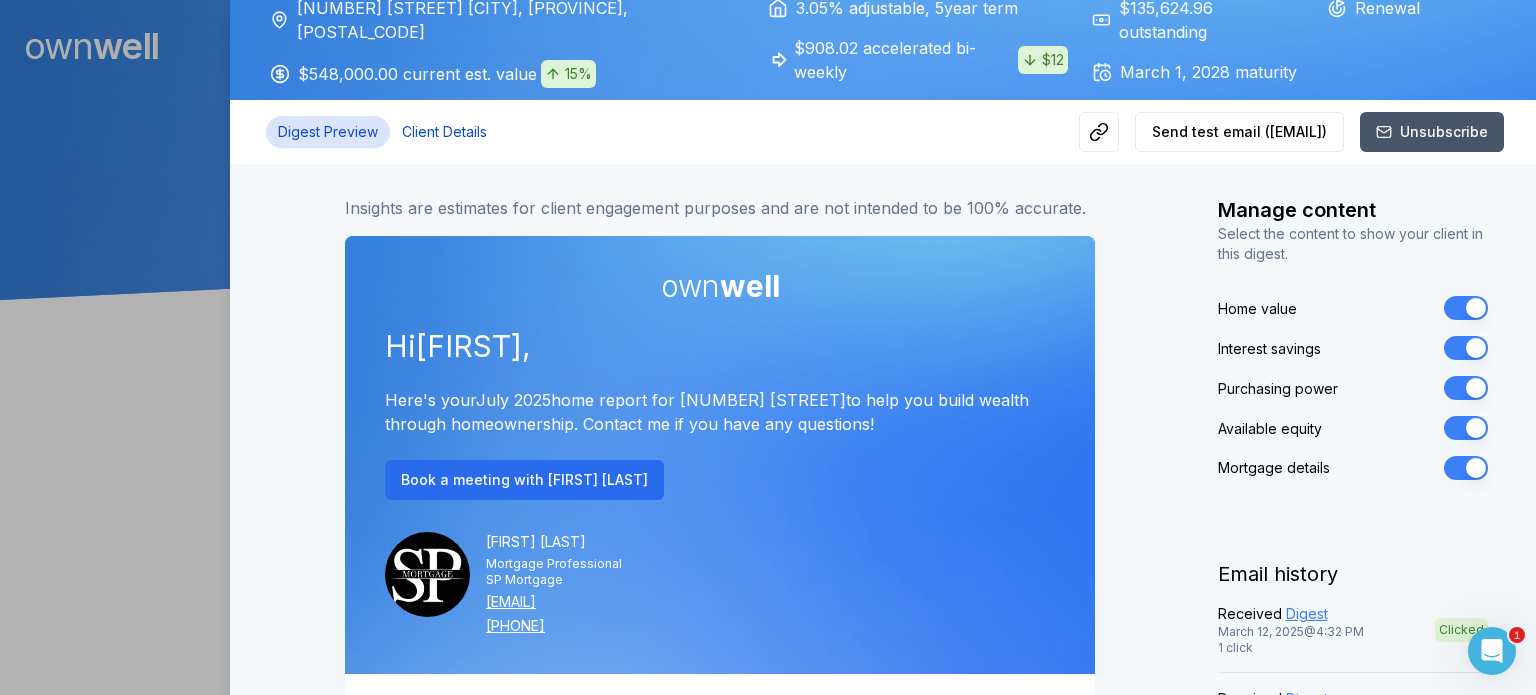 click on "Client Details" at bounding box center [444, 132] 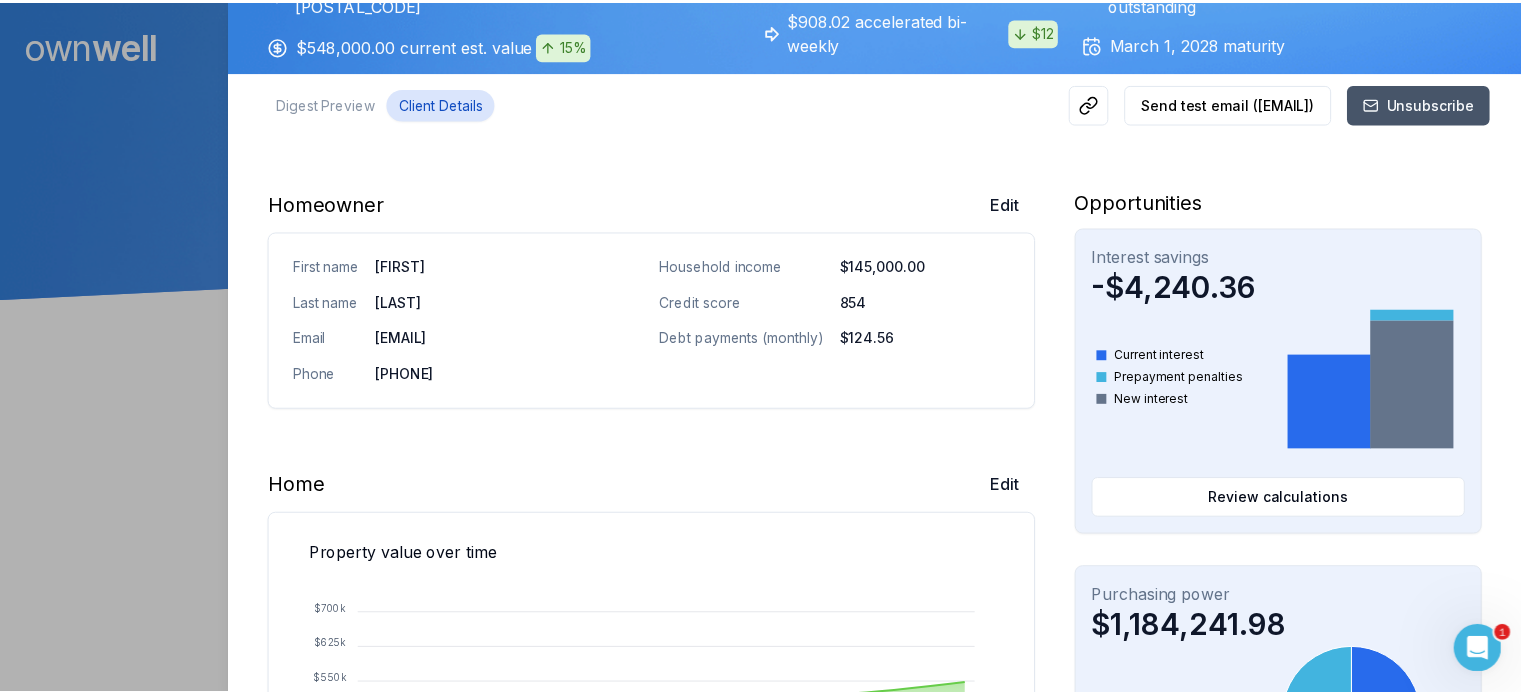 scroll, scrollTop: 0, scrollLeft: 0, axis: both 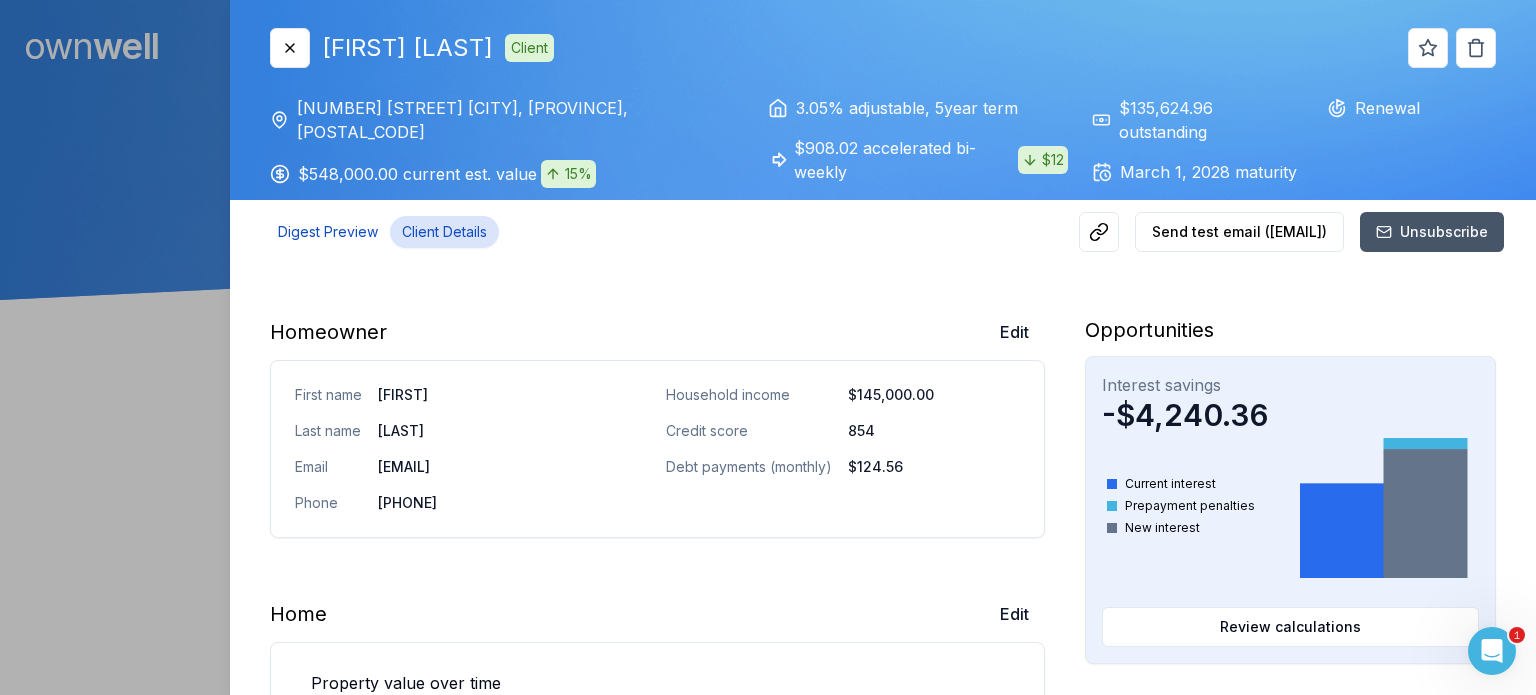 click on "Digest Preview" at bounding box center (328, 232) 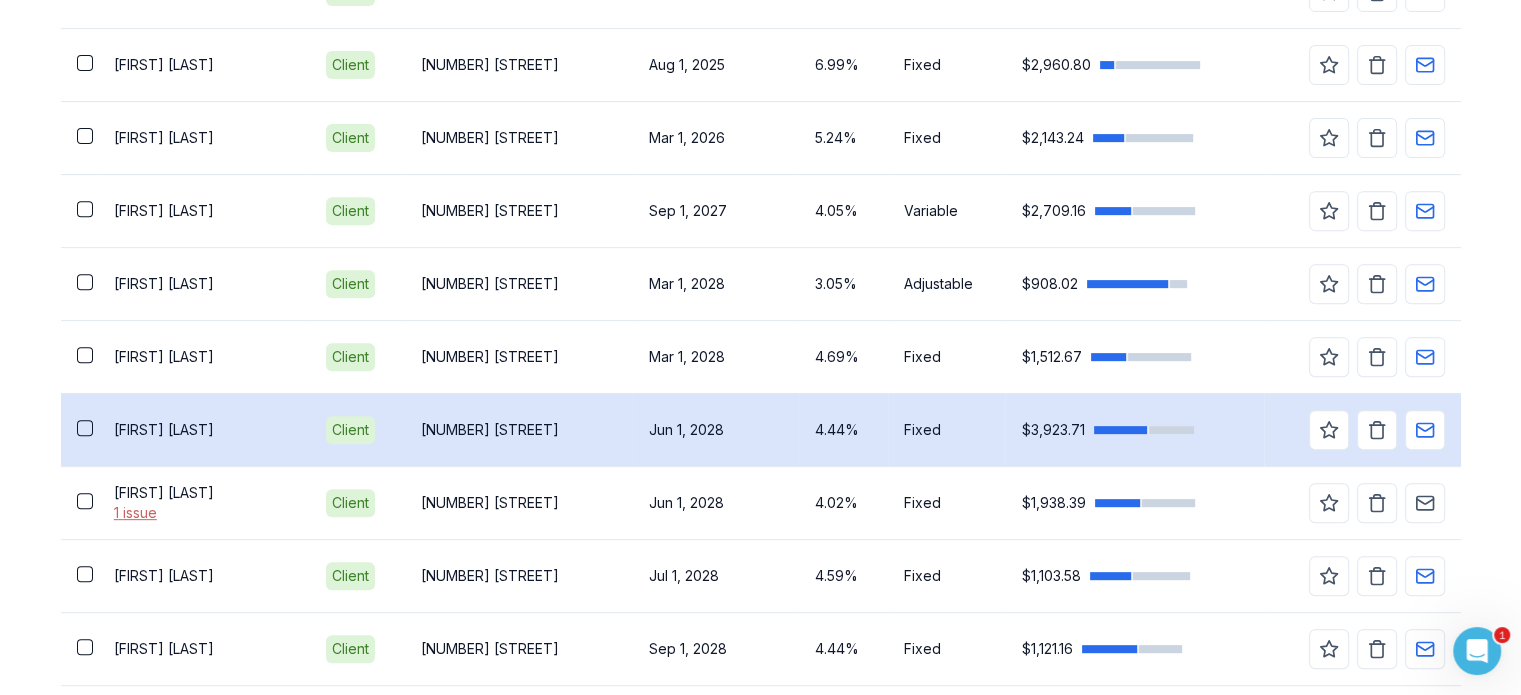 scroll, scrollTop: 800, scrollLeft: 0, axis: vertical 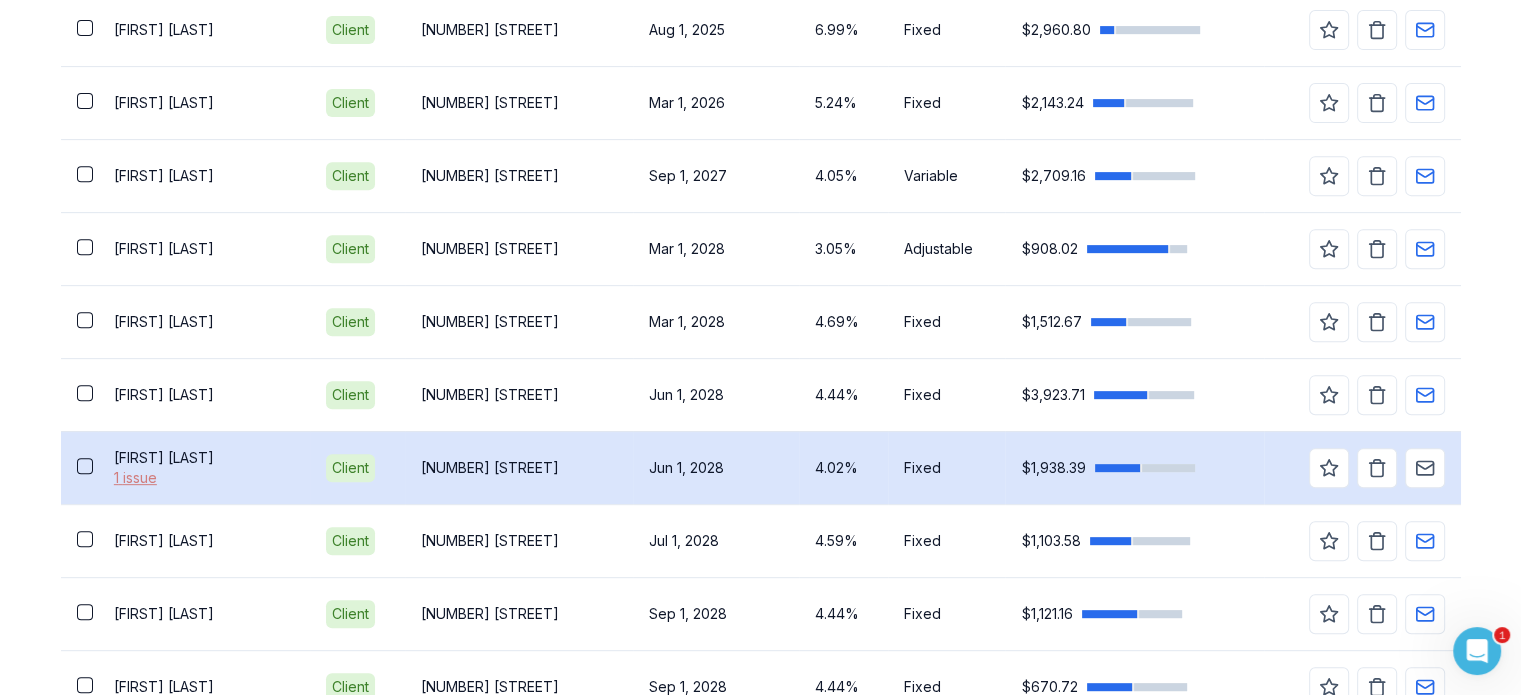 click on "1   issue" at bounding box center [204, 478] 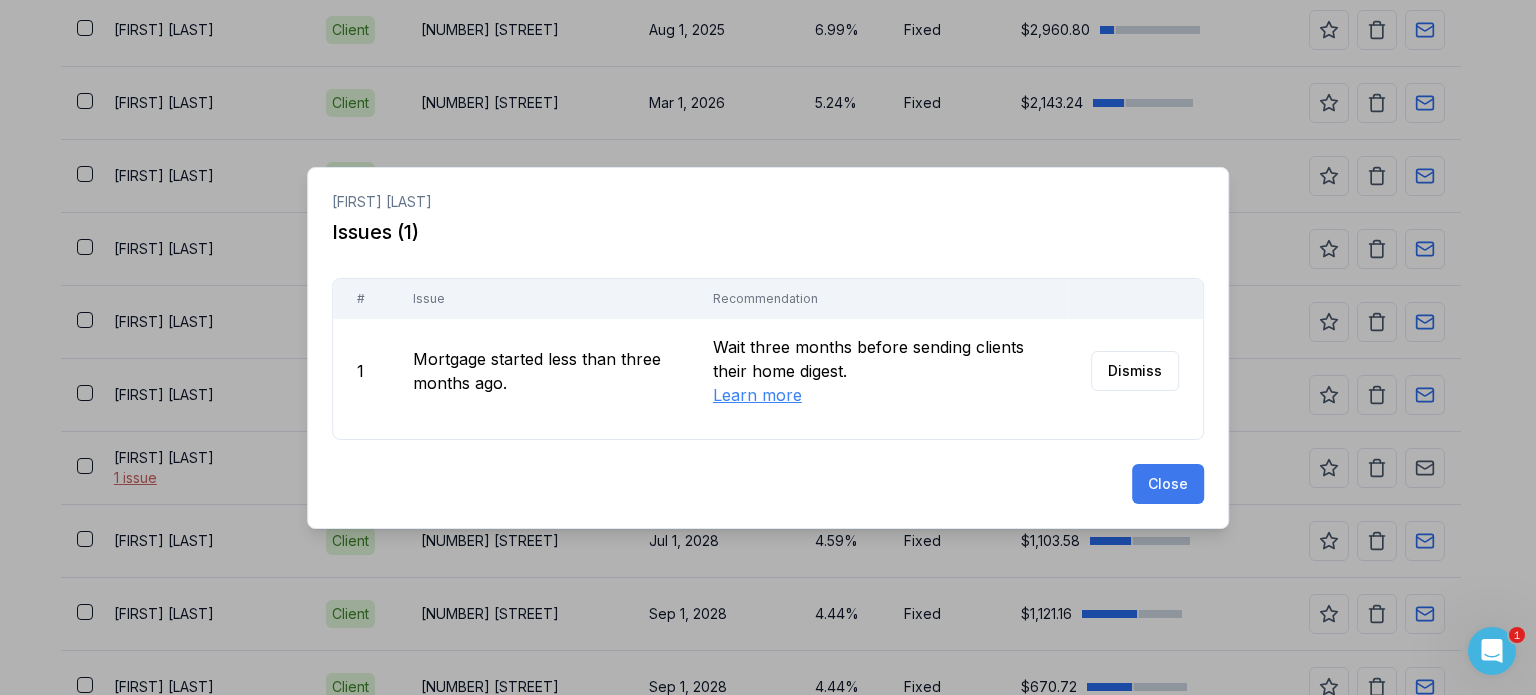 click on "Close" at bounding box center (1168, 484) 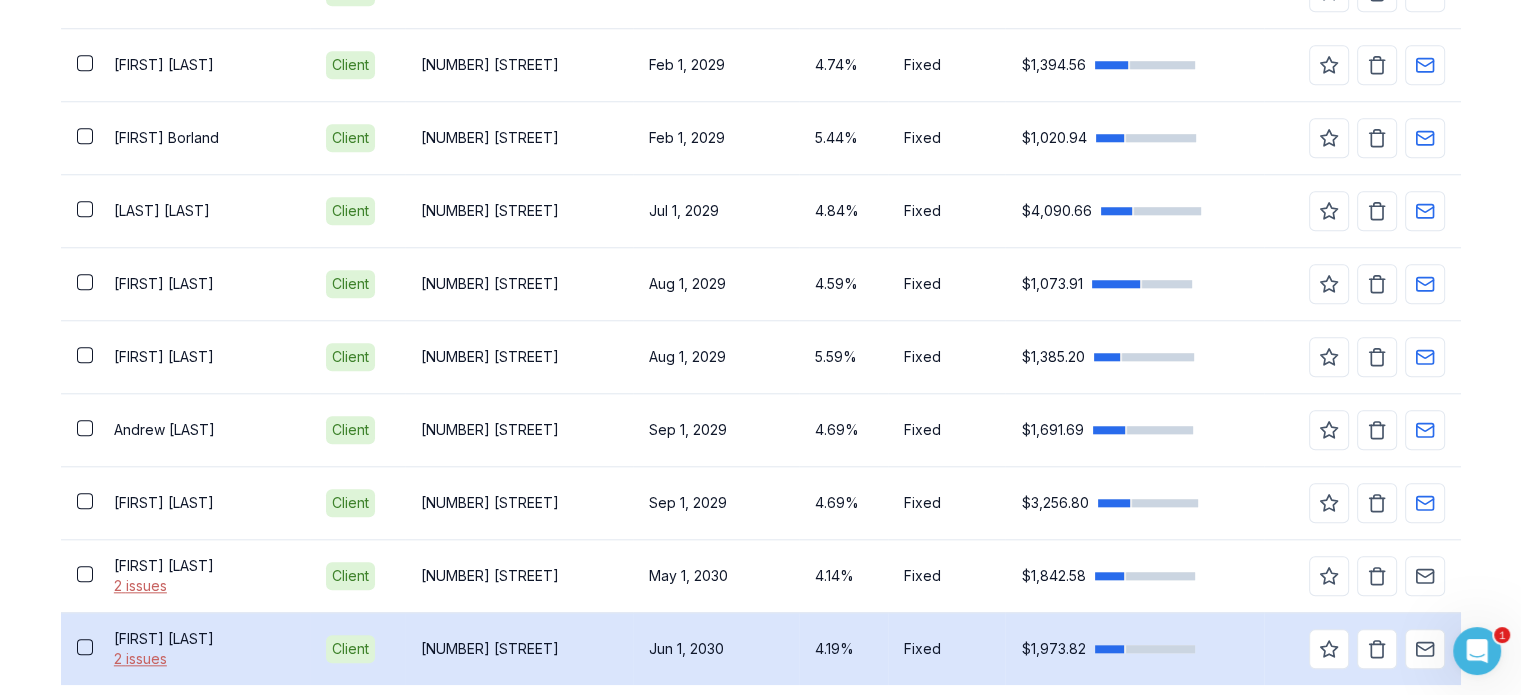 scroll, scrollTop: 1920, scrollLeft: 0, axis: vertical 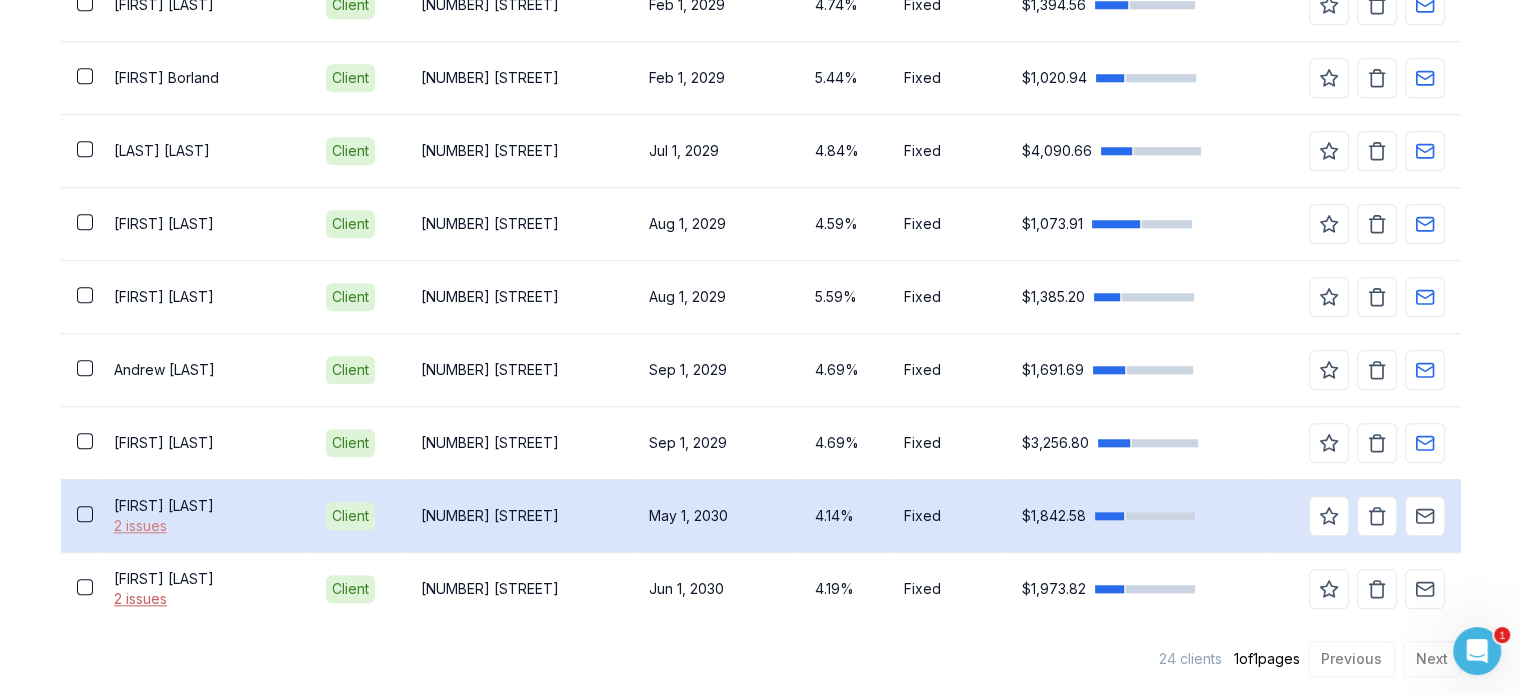 click on "2   issues" at bounding box center [204, 526] 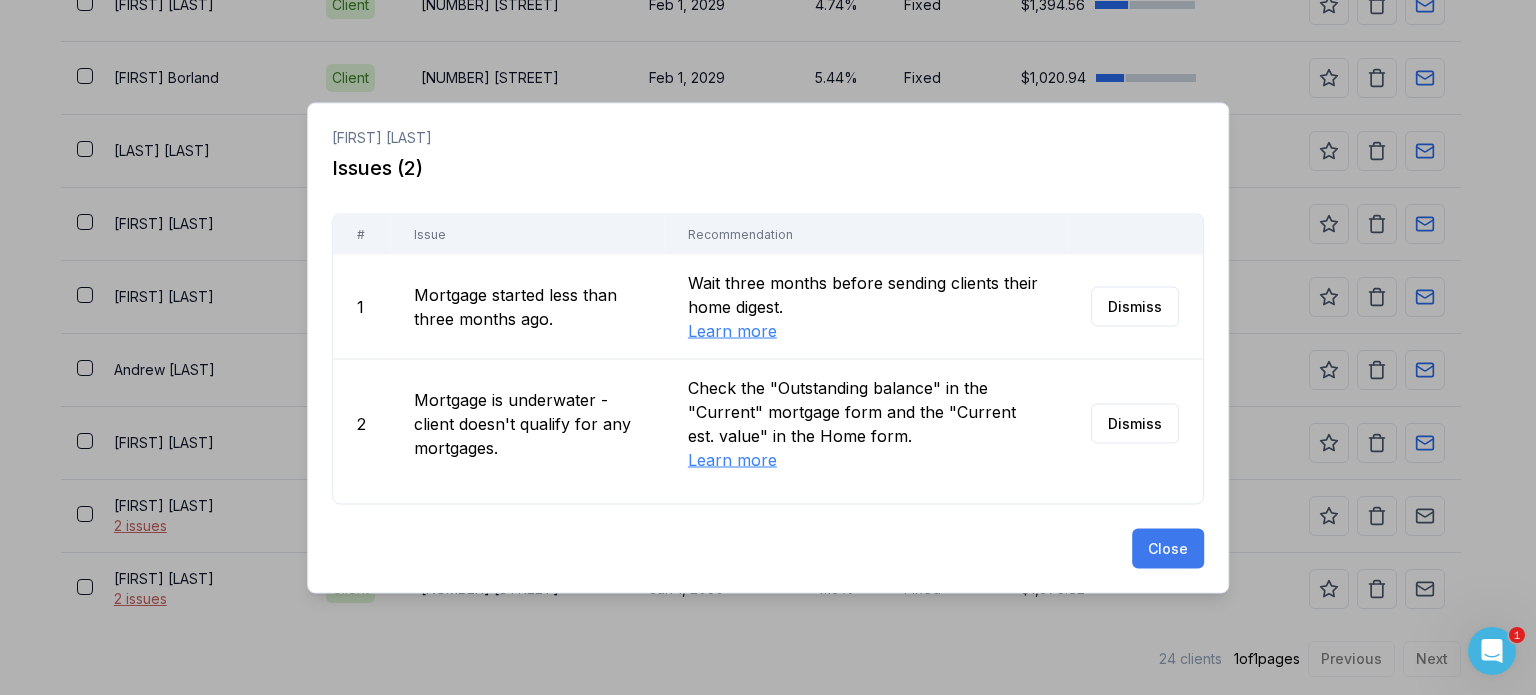 click on "Close" at bounding box center (1168, 548) 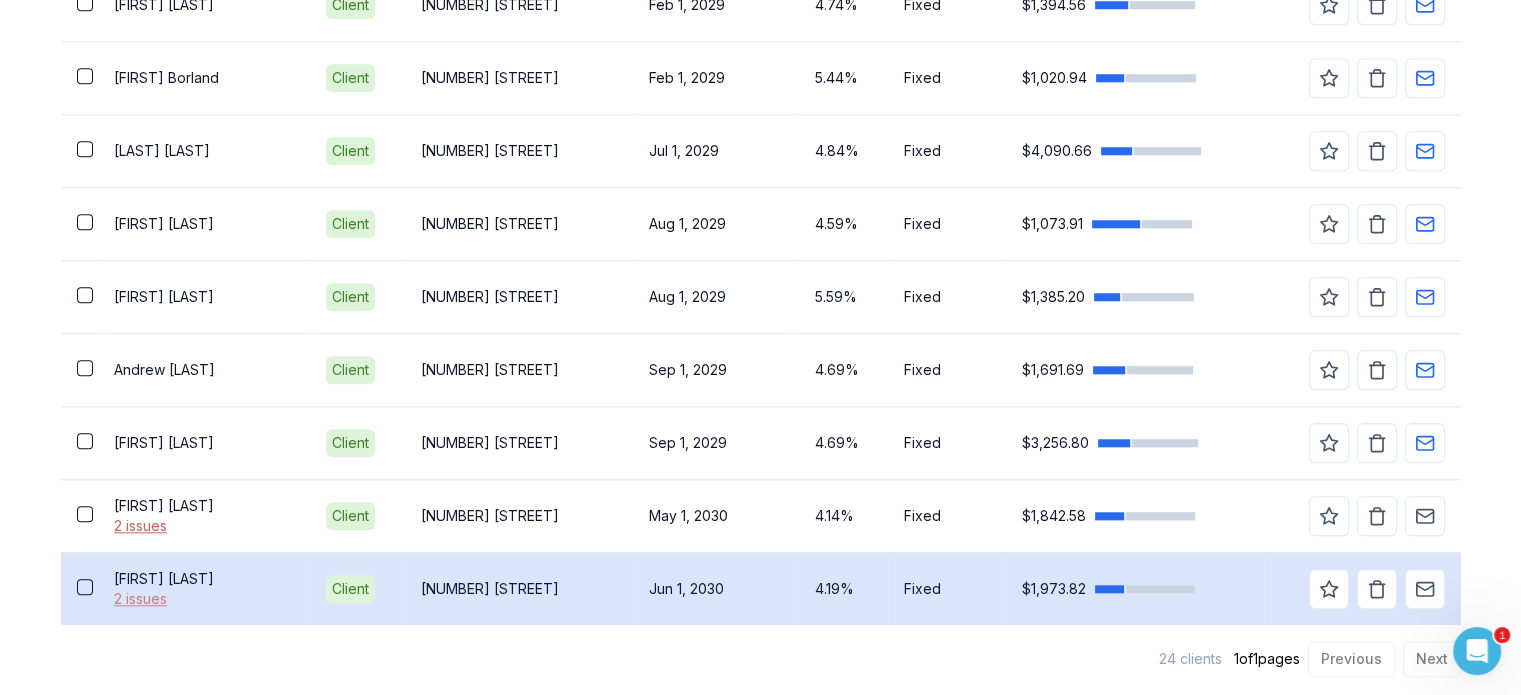 click on "2   issues" at bounding box center [204, 599] 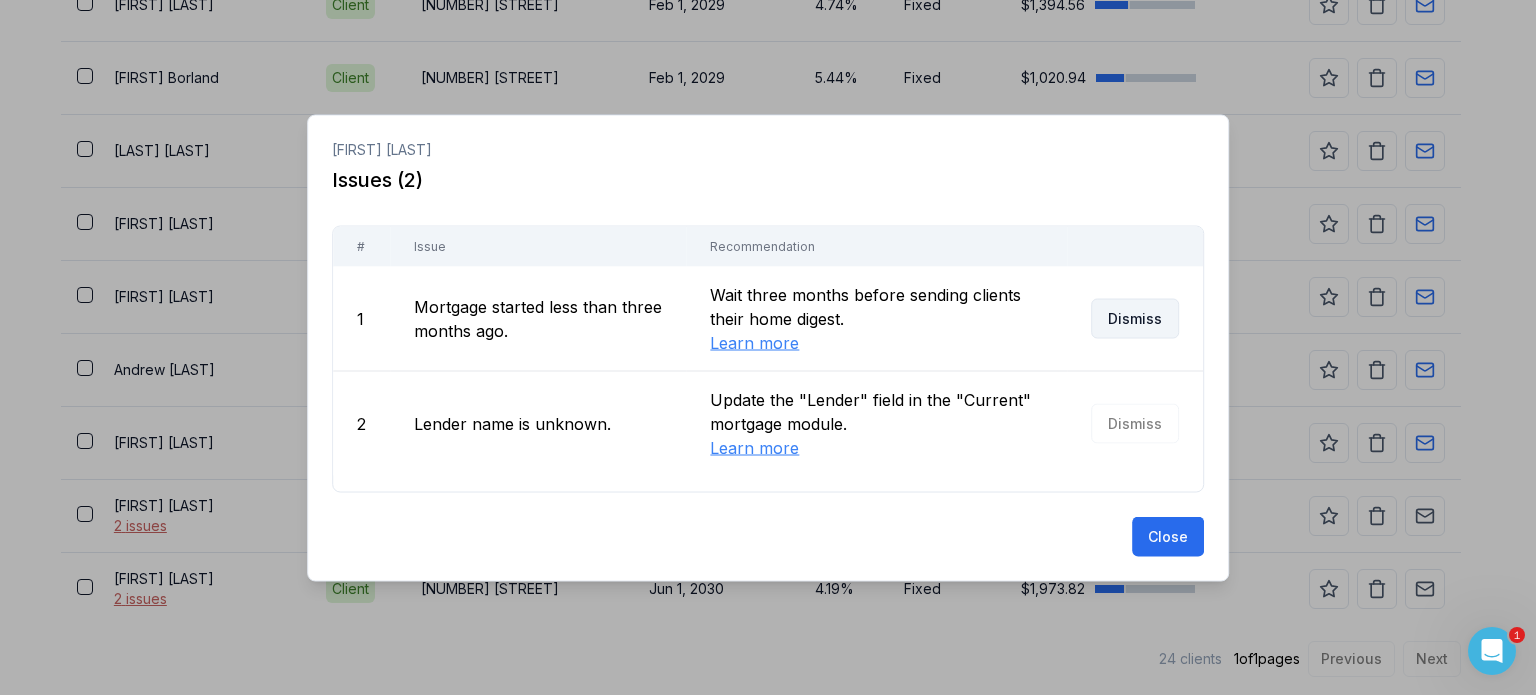click on "Dismiss" at bounding box center (1135, 318) 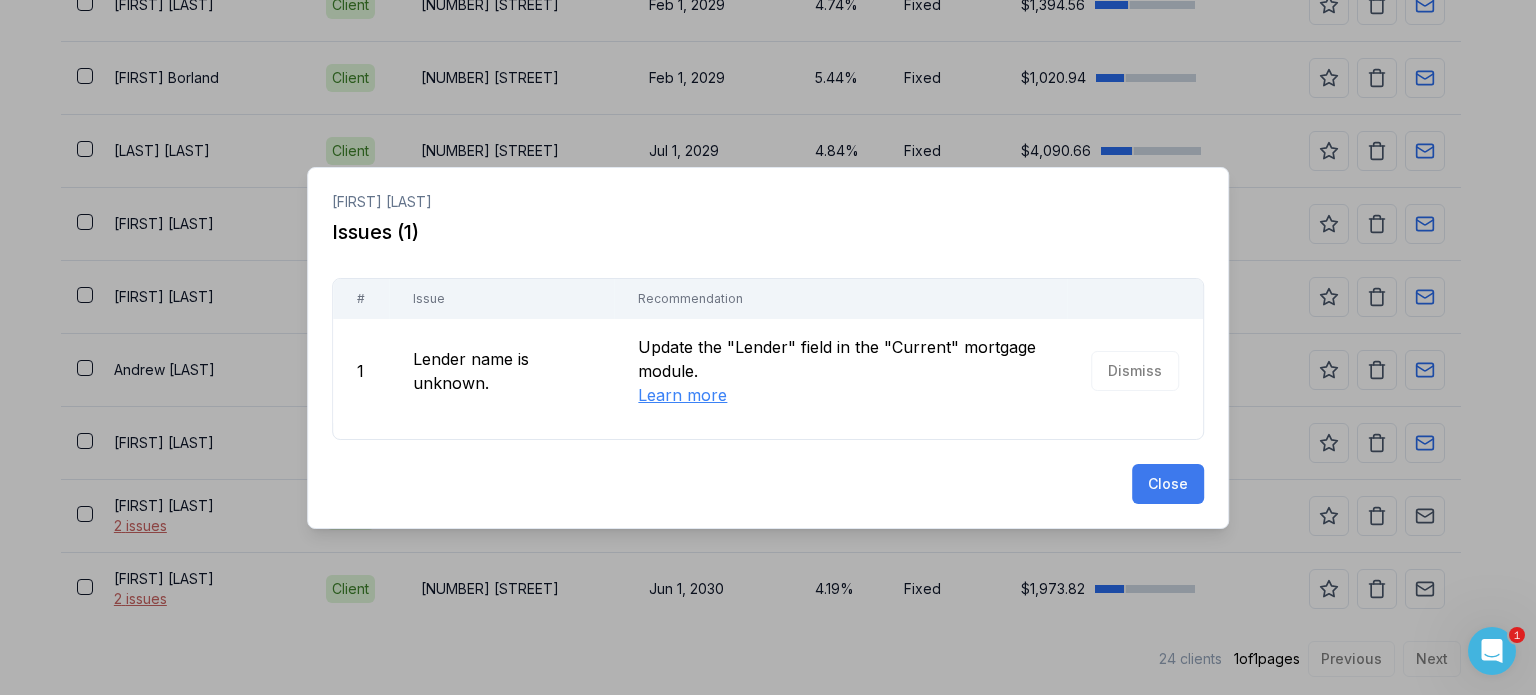 click on "Close" at bounding box center [1168, 484] 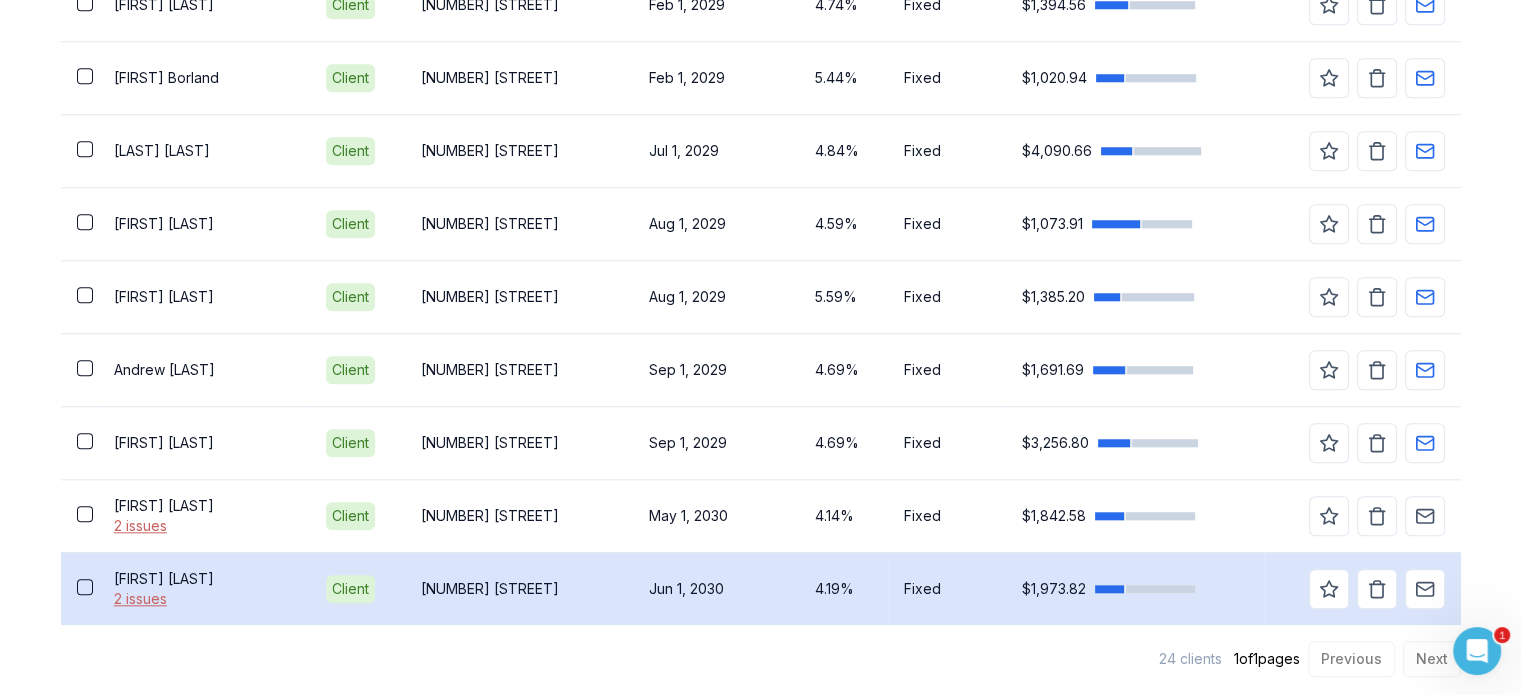 click on "[FIRST]   [LAST]" at bounding box center [204, 579] 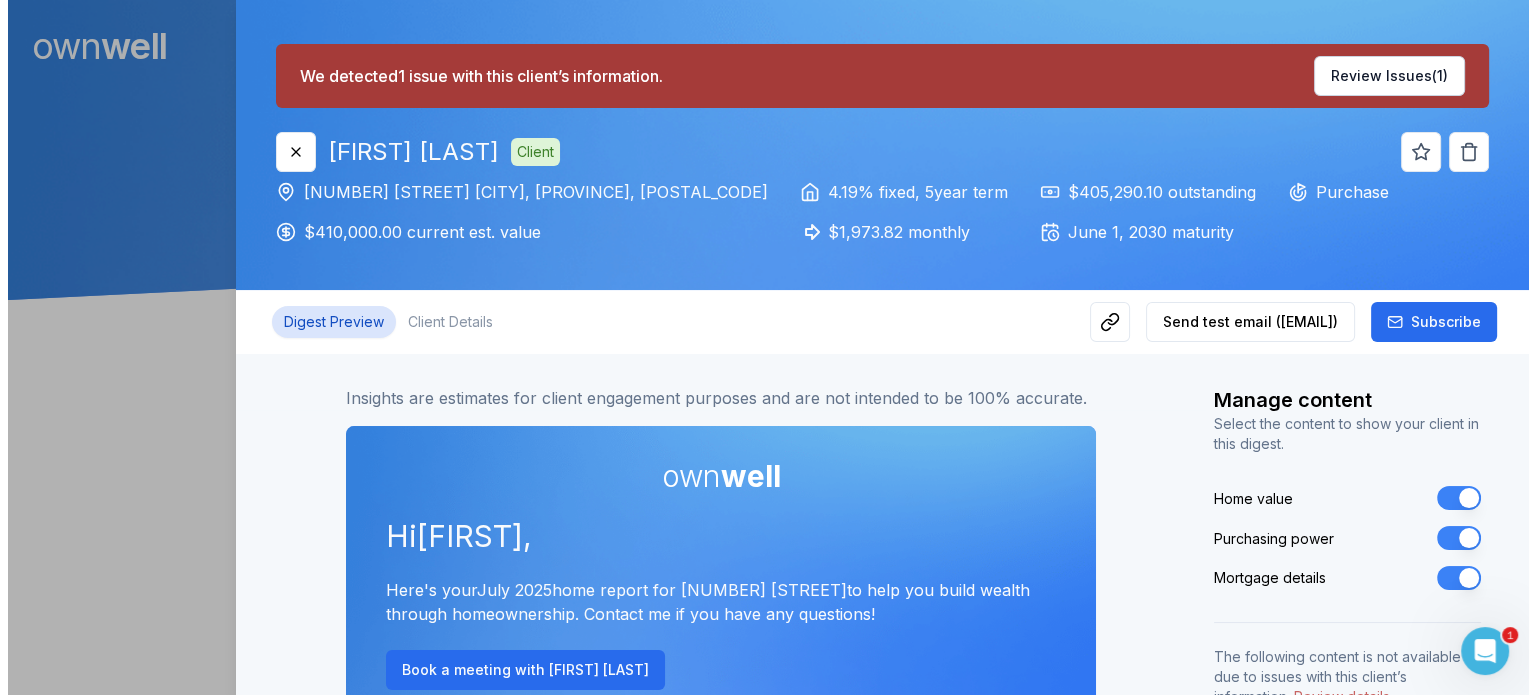 scroll, scrollTop: 0, scrollLeft: 0, axis: both 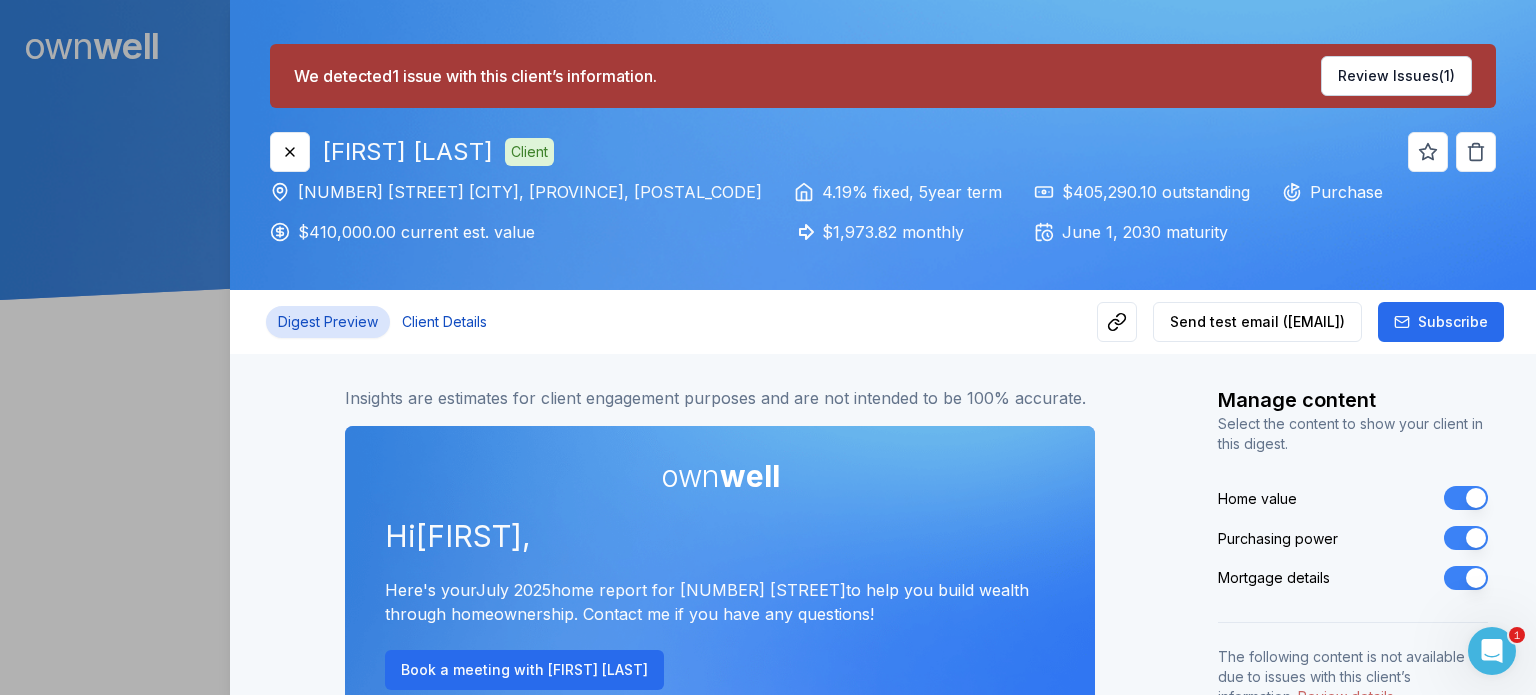 click on "Client Details" at bounding box center [444, 322] 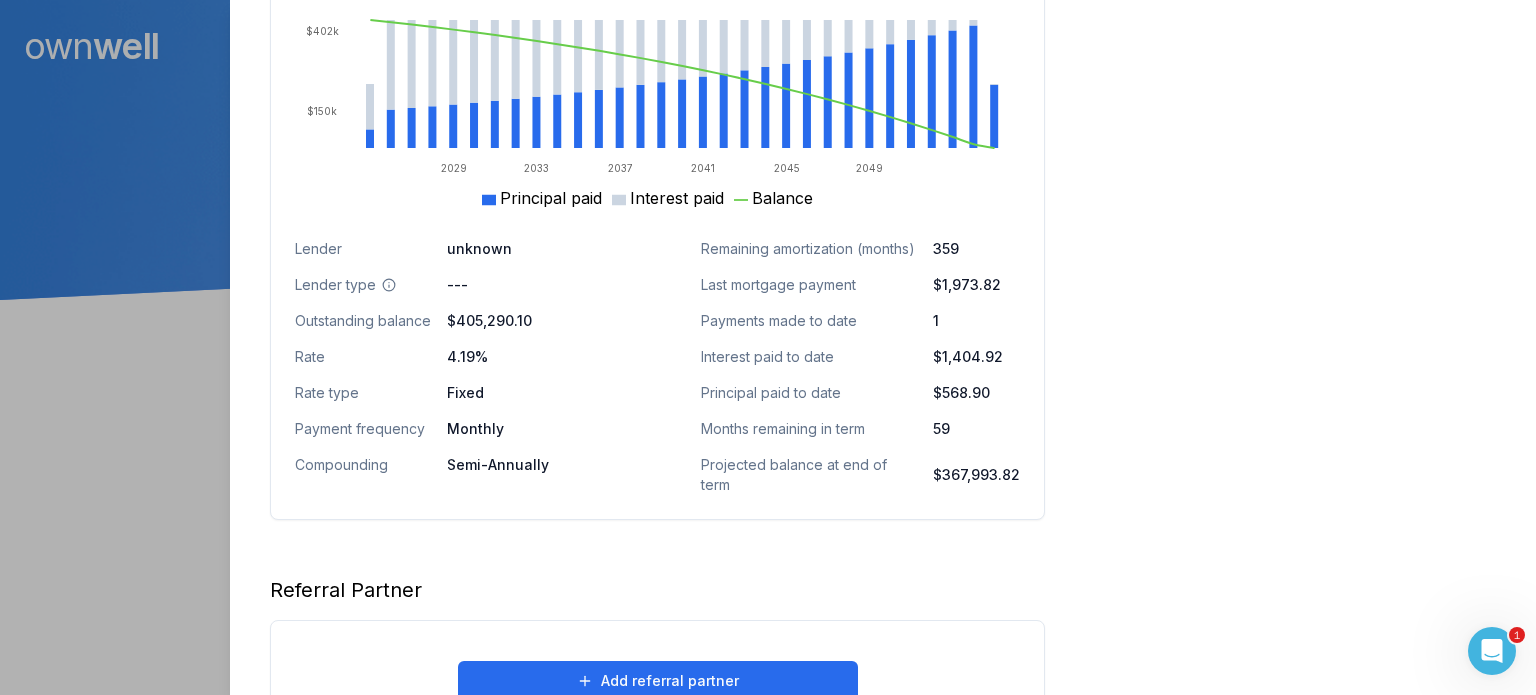 scroll, scrollTop: 1555, scrollLeft: 0, axis: vertical 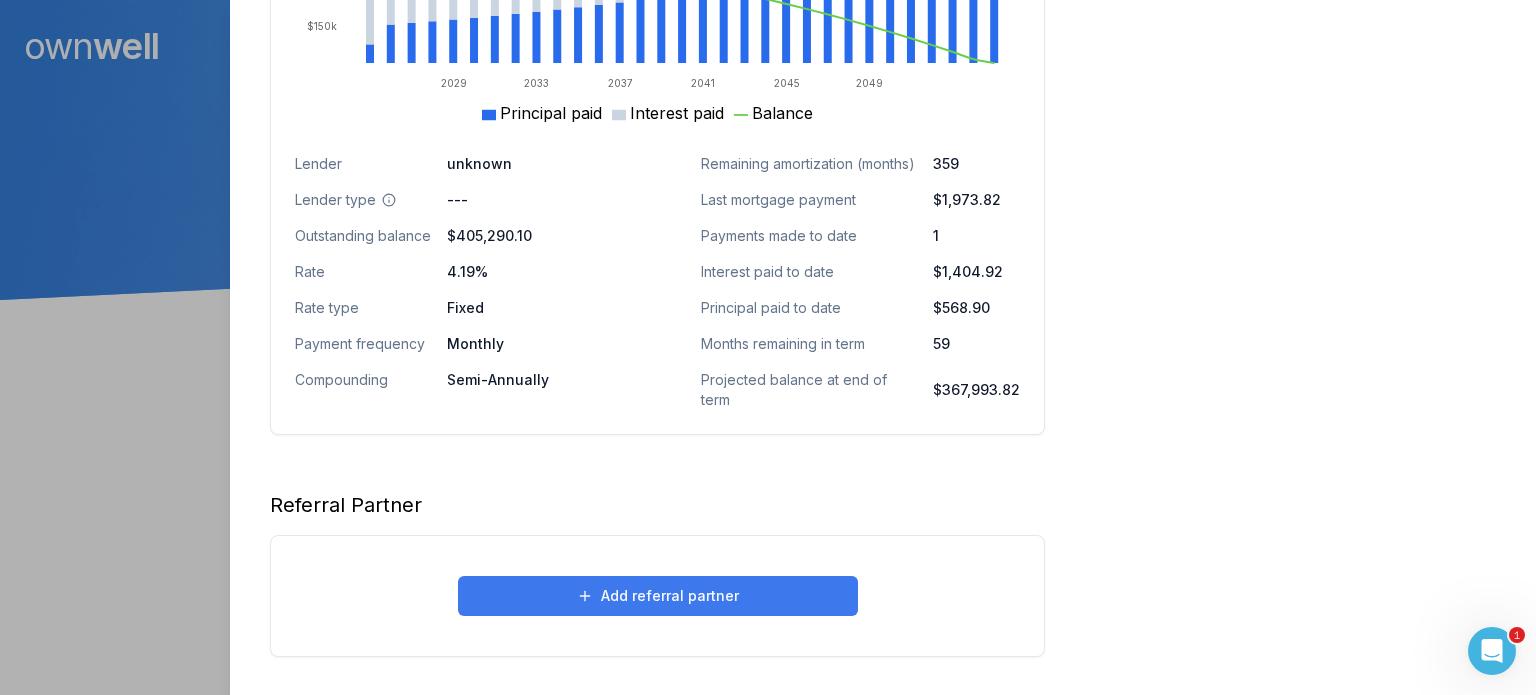 click on "Add referral partner" at bounding box center (658, 596) 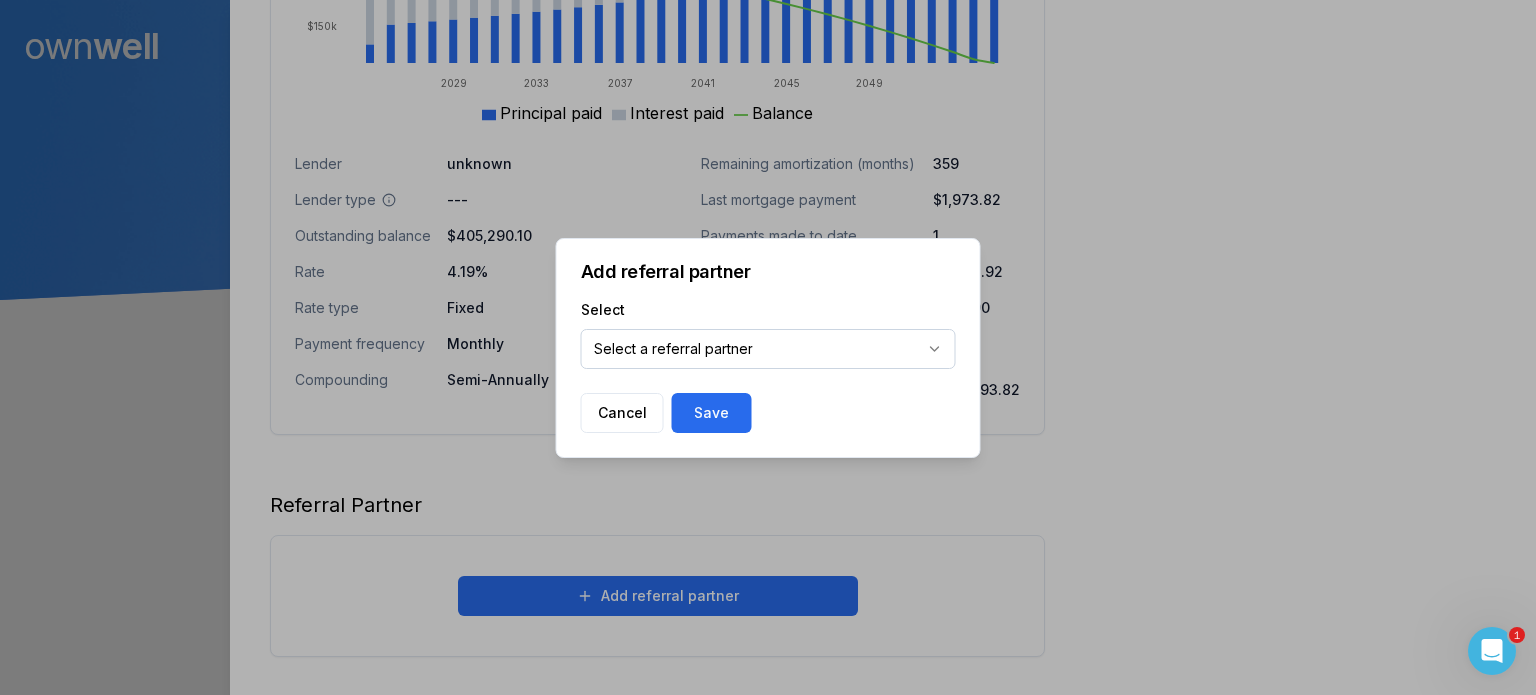 click on "Ownwell's platform is not optimized for mobile at this time.   For the best experience, please use a   desktop or laptop  to manage your account.   Note:  The   personalized homeownership reports   you generate for clients   are fully mobile-friendly   and can be easily viewed on any device. own well Dashboard Landing Page Adopt My Mortgage 24  of  100  clients used Purchase additional client capacity 1 300000 We detected  1   issue   with this client’s information.   Review Issues  (1) Close [FIRST]   [LAST] Client 106 308 84 Avenue Calgary, AB, T2H 1N4 $410,000.00   current est. value 4.19%   fixed ,   5  year term $1,973.82   monthly   $405,290.10   outstanding June 1, 2030   maturity Purchase Digest Preview Client Details Send test email ( [EMAIL] ) Subscribe Homeowner   Edit First name [FIRST] Last name [LAST] Email [EMAIL] Phone [PHONE] Household income $94,580.00 Credit score 856 Debt payments (monthly) $244.84 Home   Edit Property value over time May 25 Jun 25" at bounding box center (768, 150) 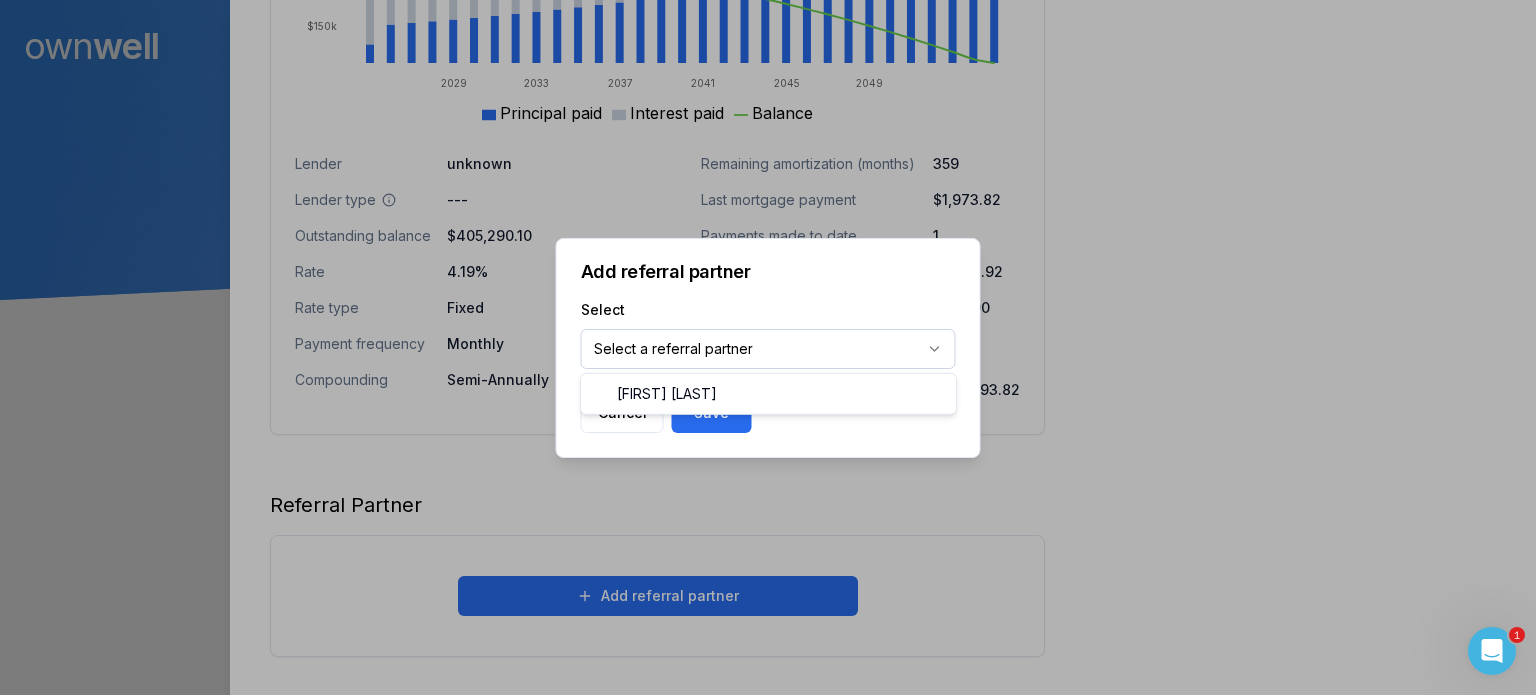 select on "***" 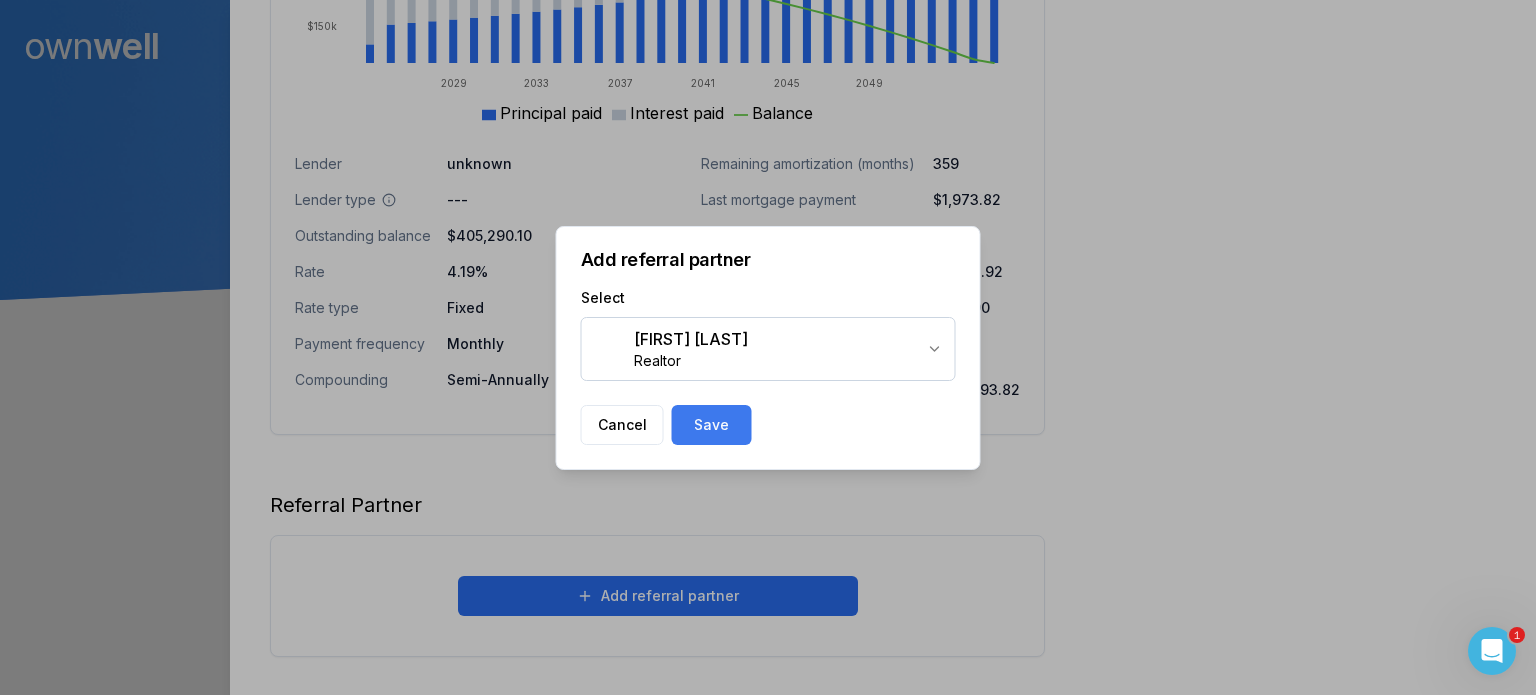 click on "Save" at bounding box center [712, 425] 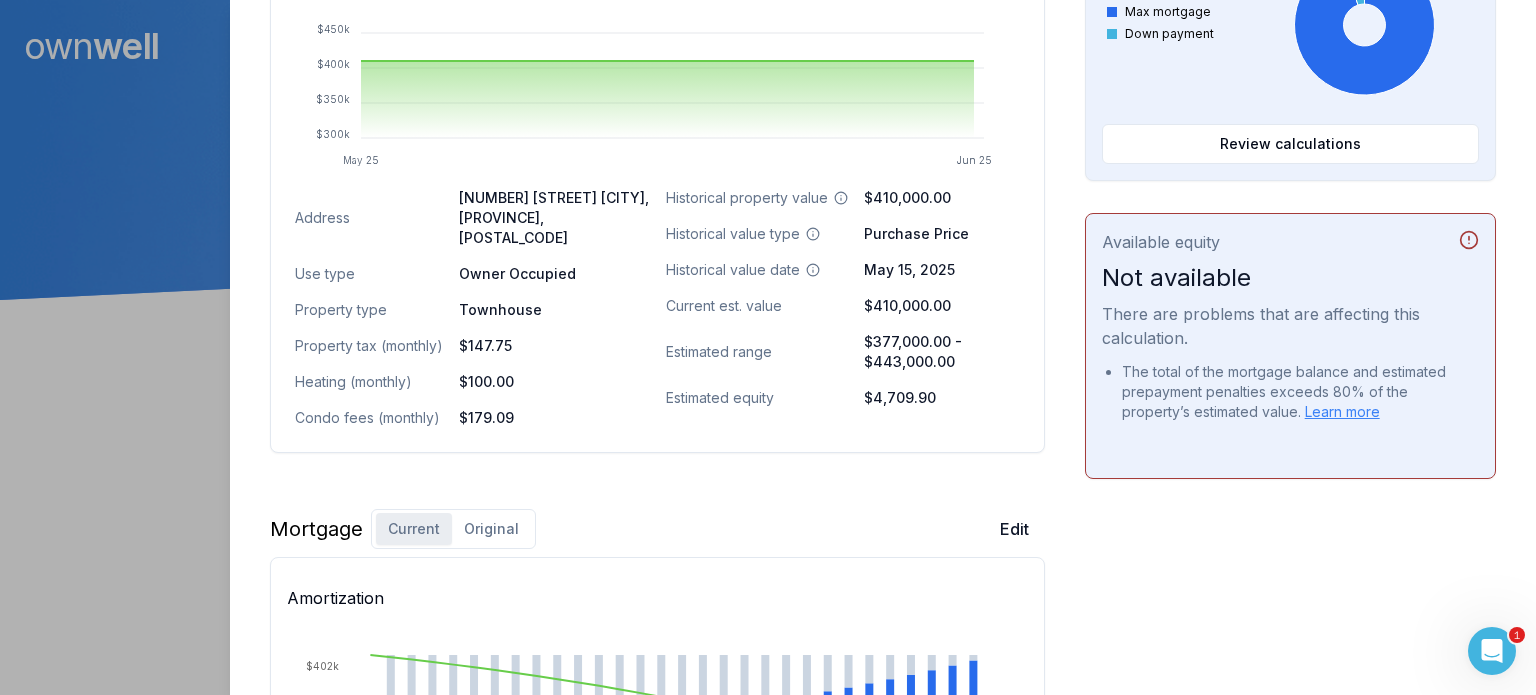 scroll, scrollTop: 1035, scrollLeft: 0, axis: vertical 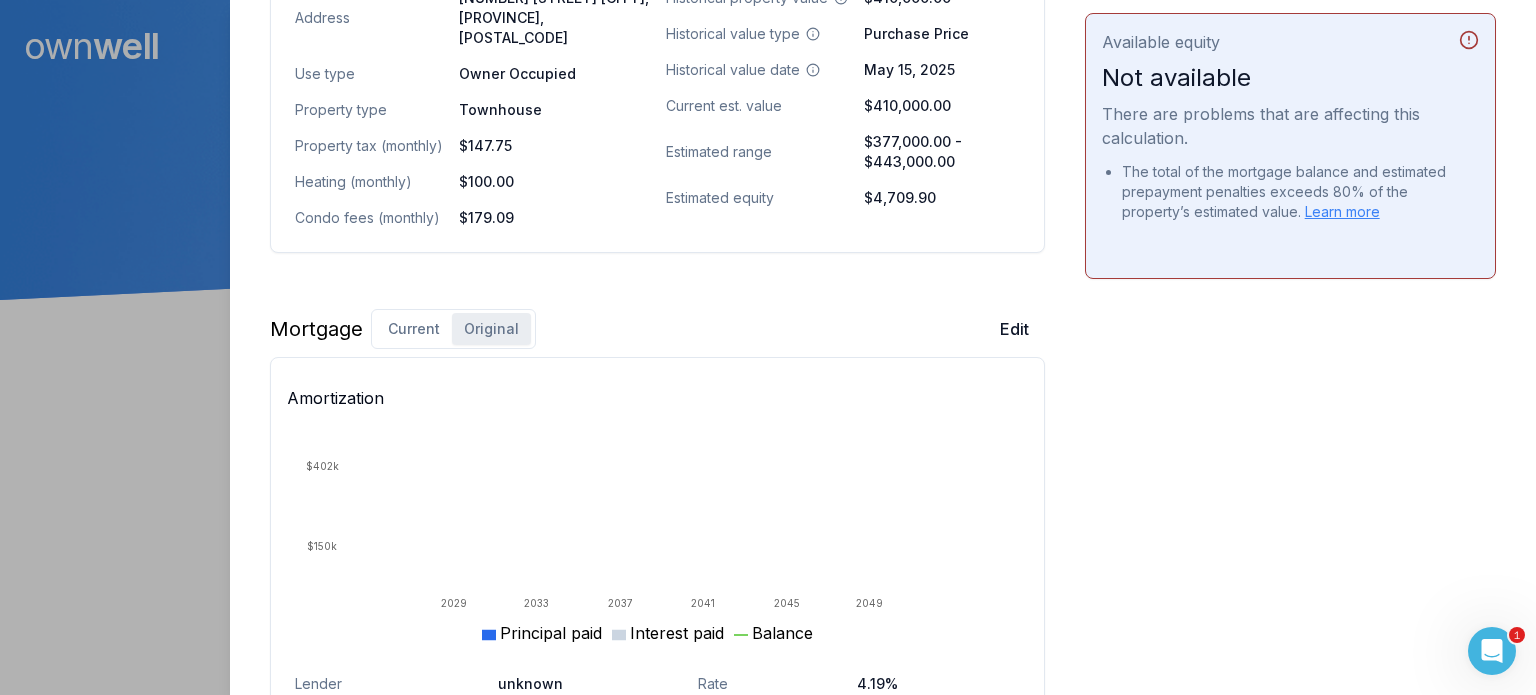 click on "Original" at bounding box center (491, 329) 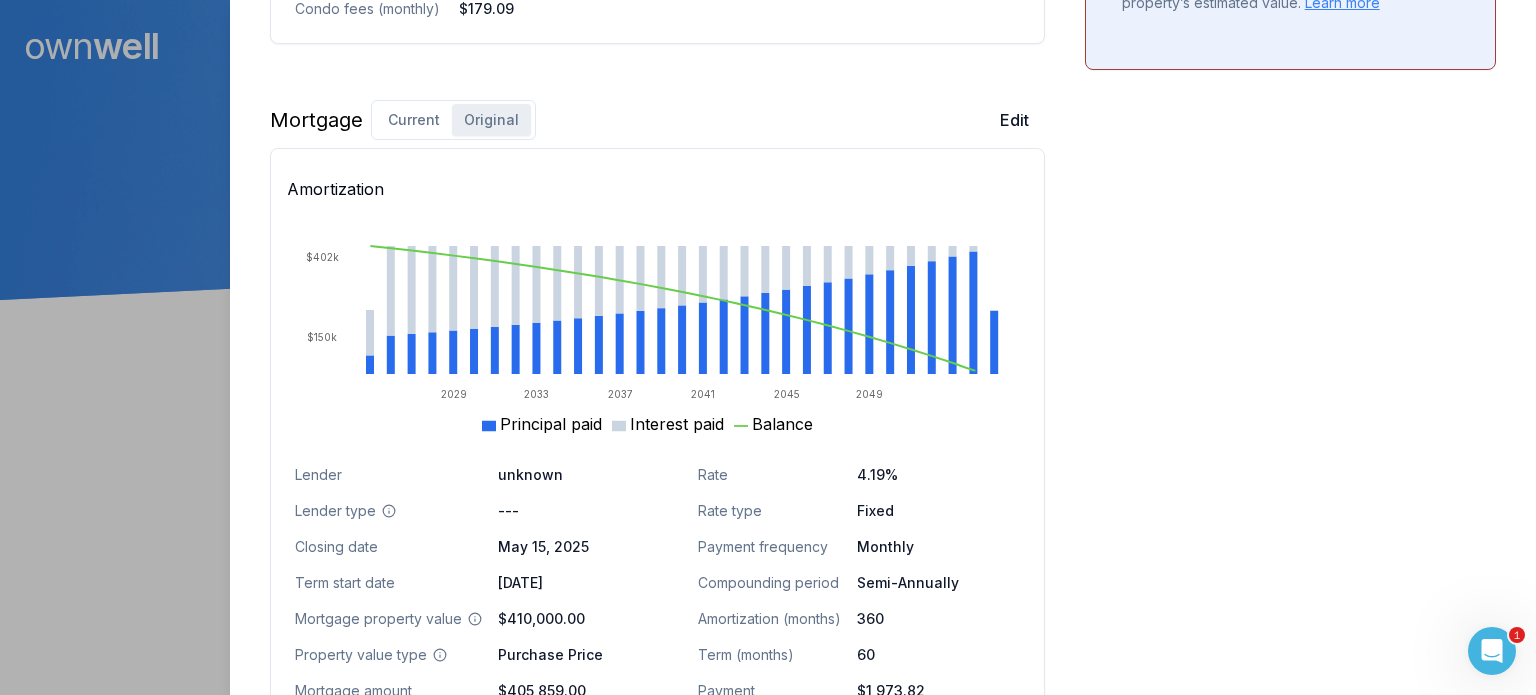 scroll, scrollTop: 1235, scrollLeft: 0, axis: vertical 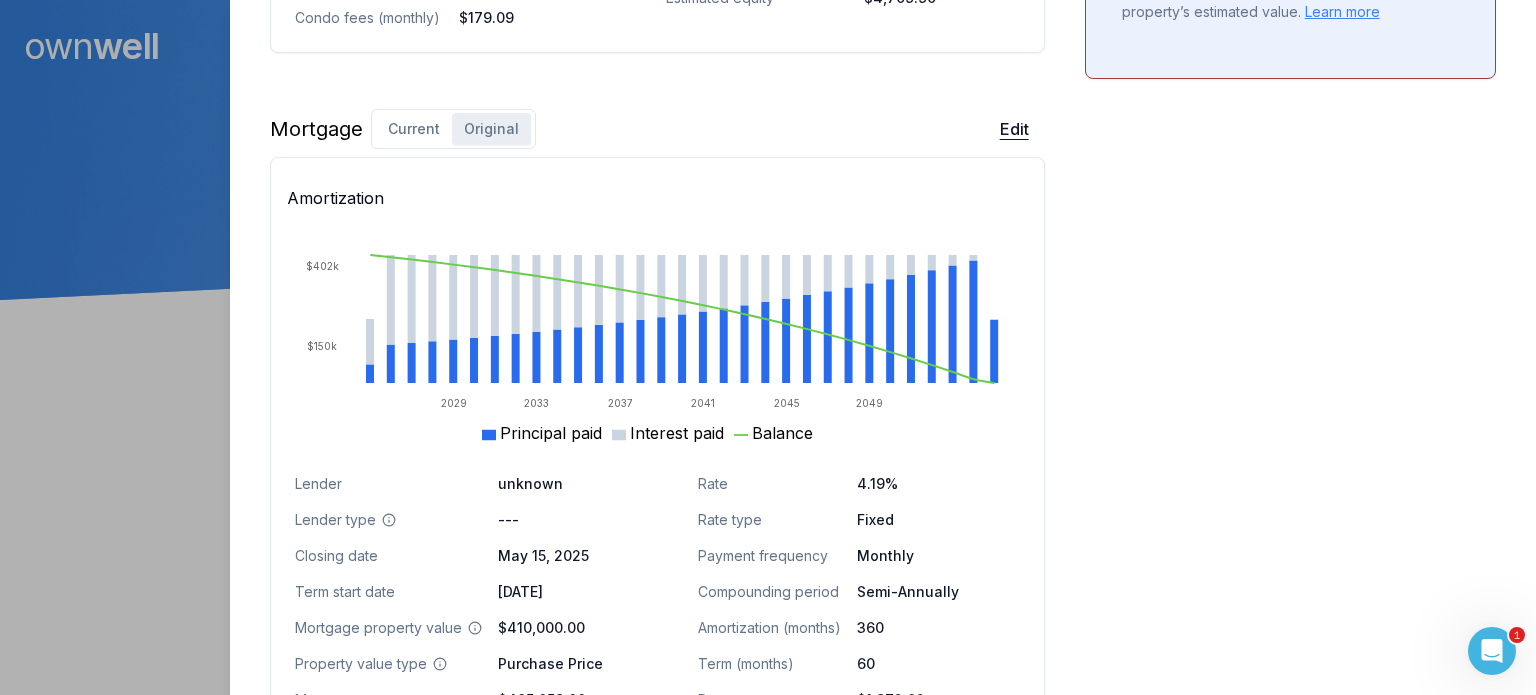 click on "Edit" at bounding box center [1014, 129] 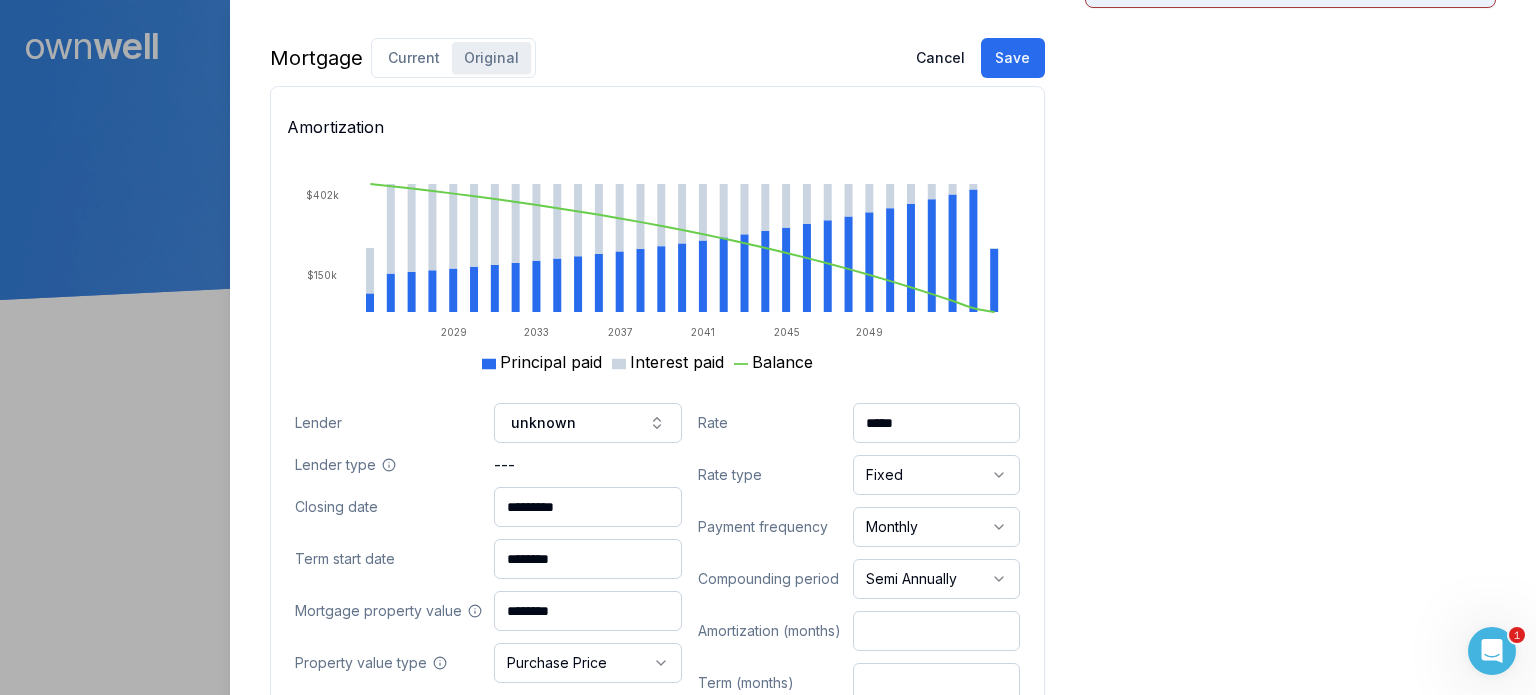 scroll, scrollTop: 1435, scrollLeft: 0, axis: vertical 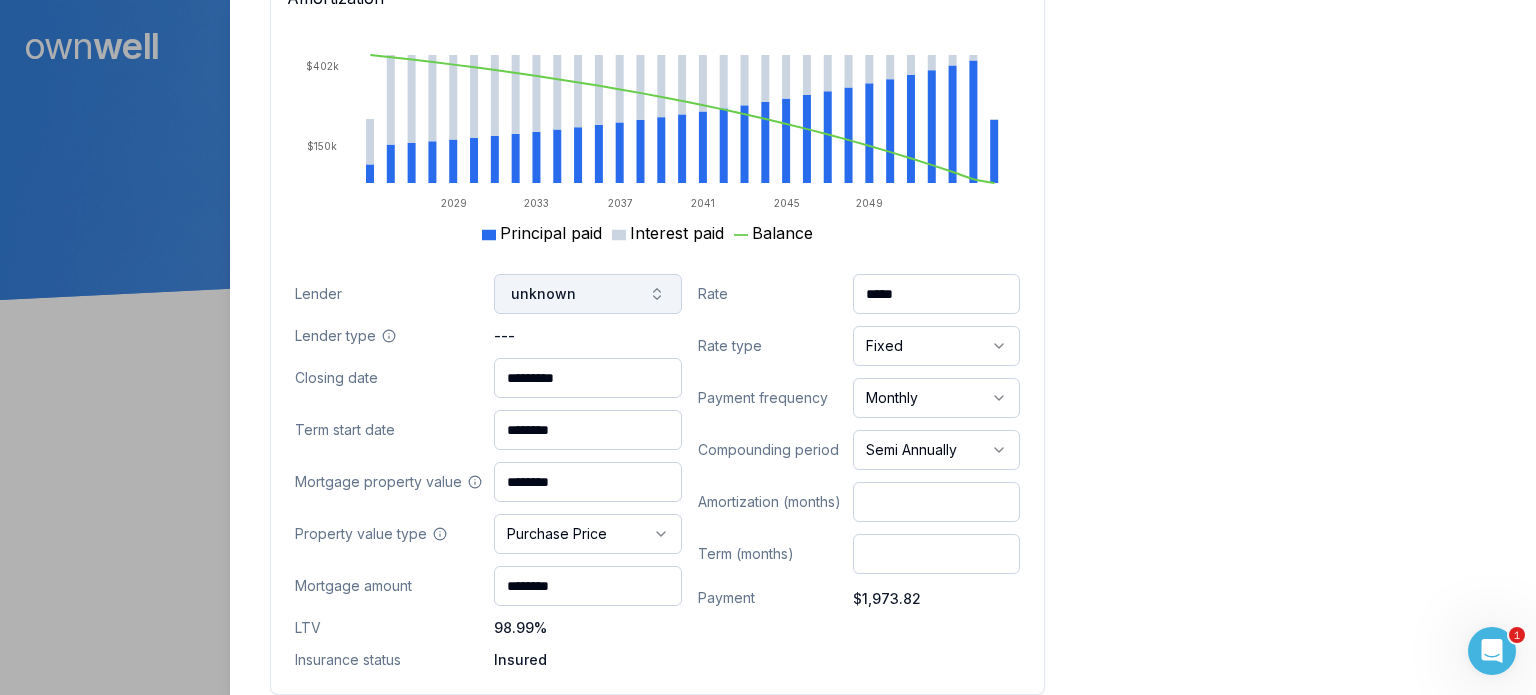 click on "unknown" at bounding box center [587, 294] 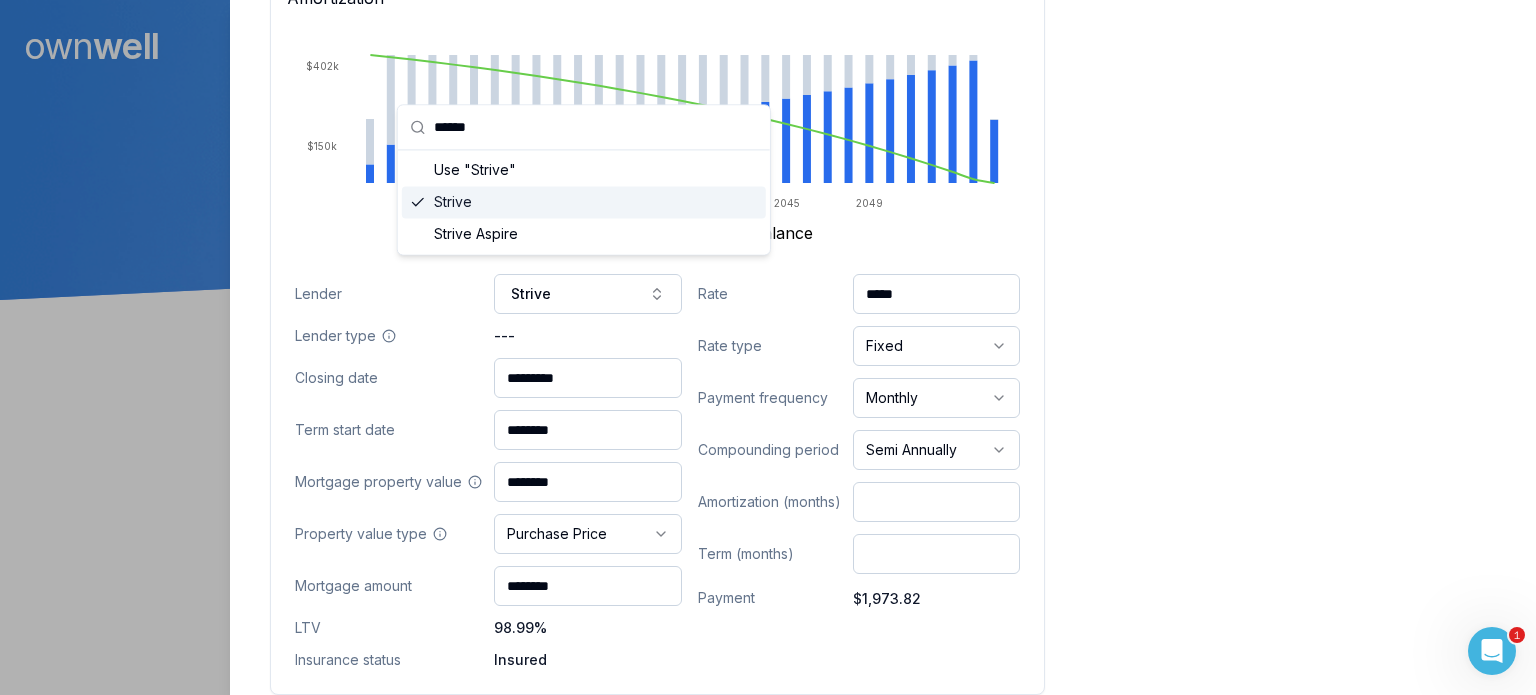 type on "******" 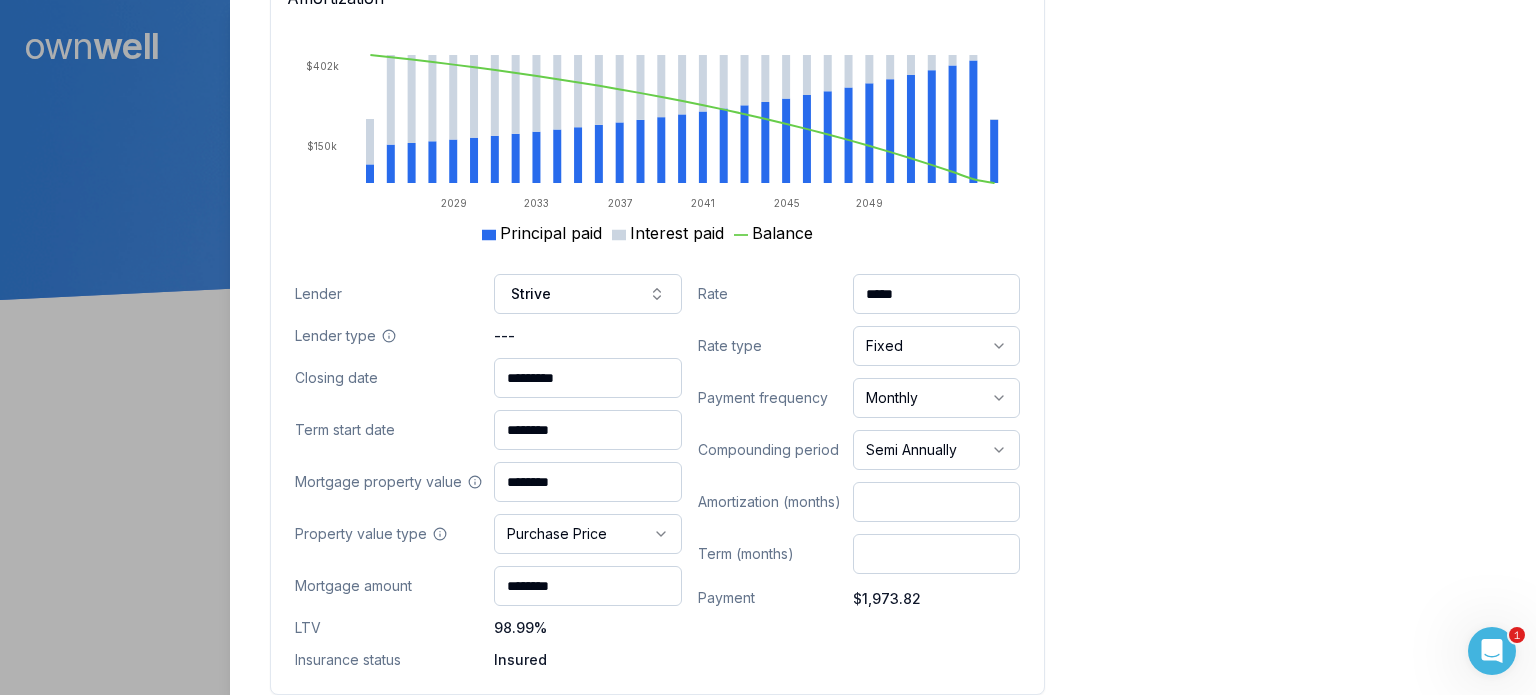 click on "---" at bounding box center (587, 336) 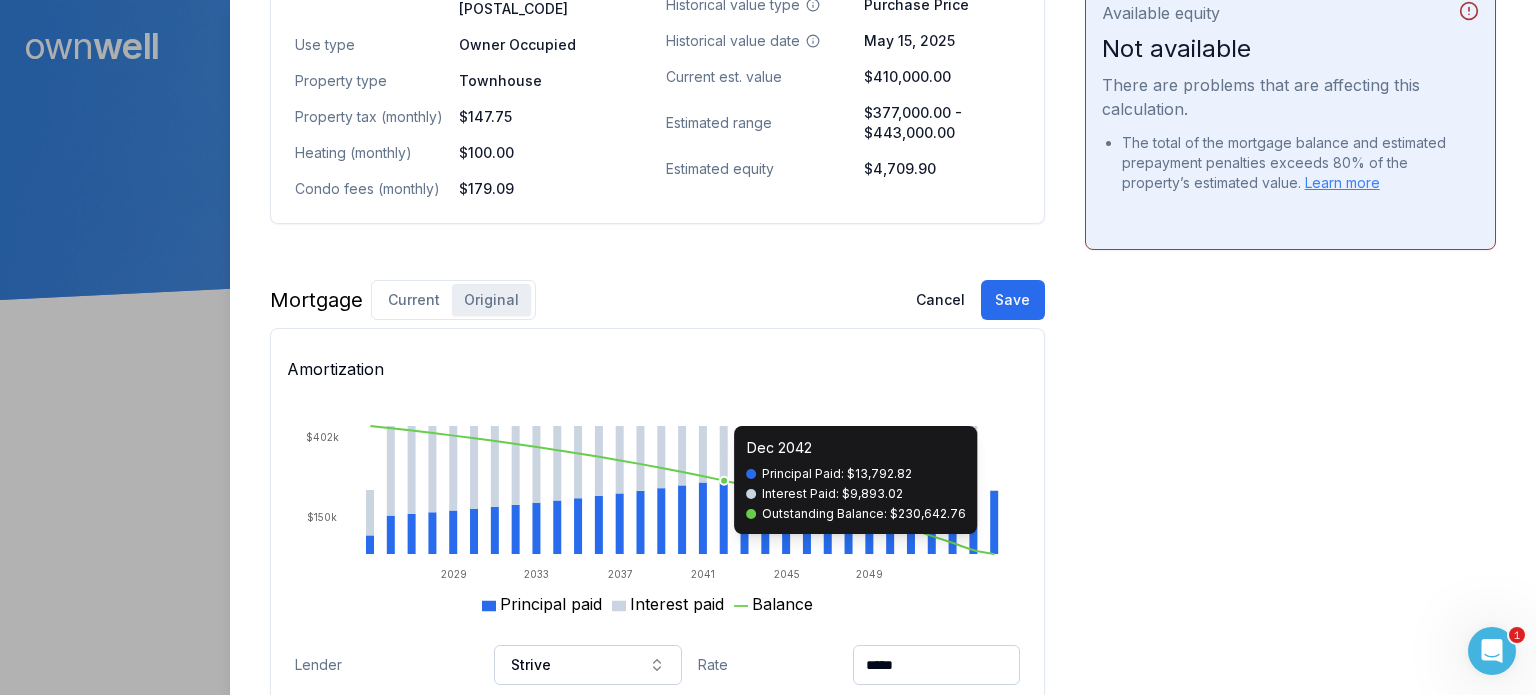scroll, scrollTop: 1055, scrollLeft: 0, axis: vertical 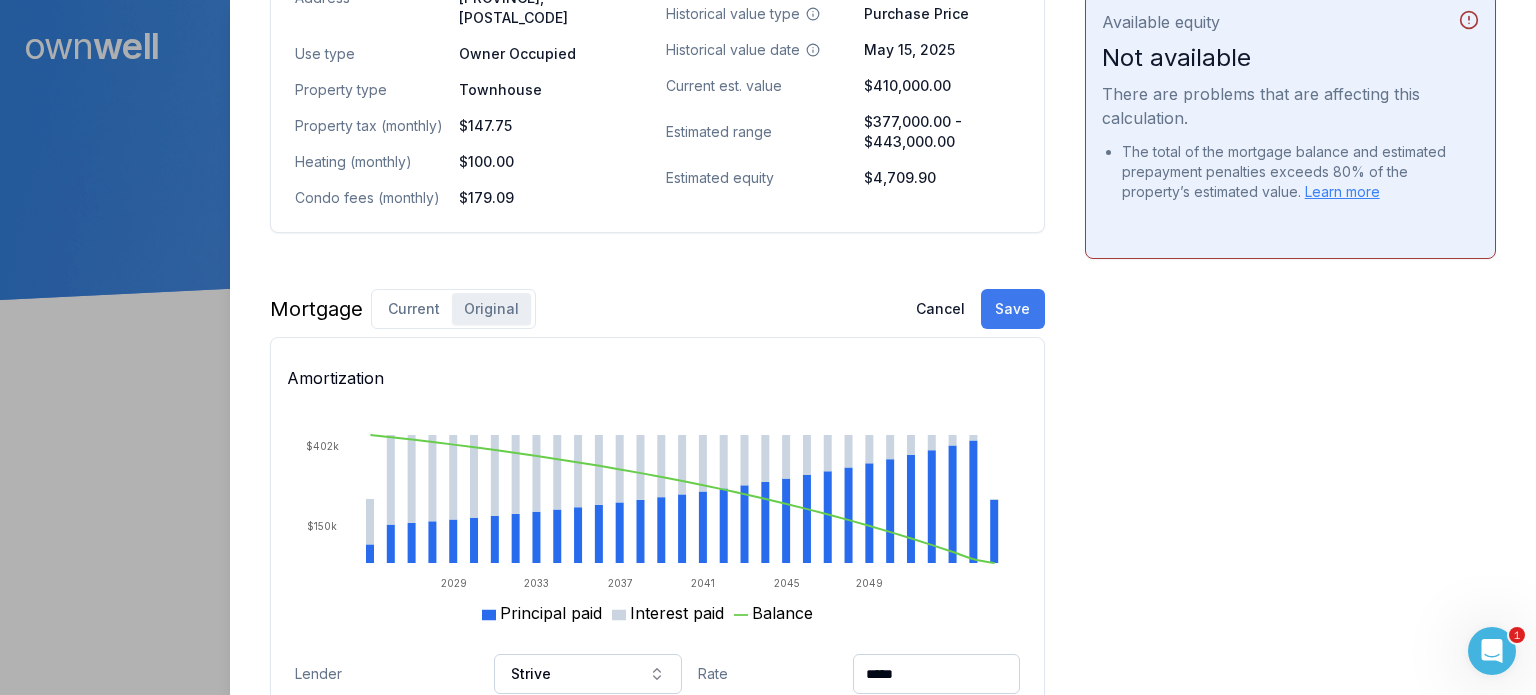click on "Save" at bounding box center [1013, 309] 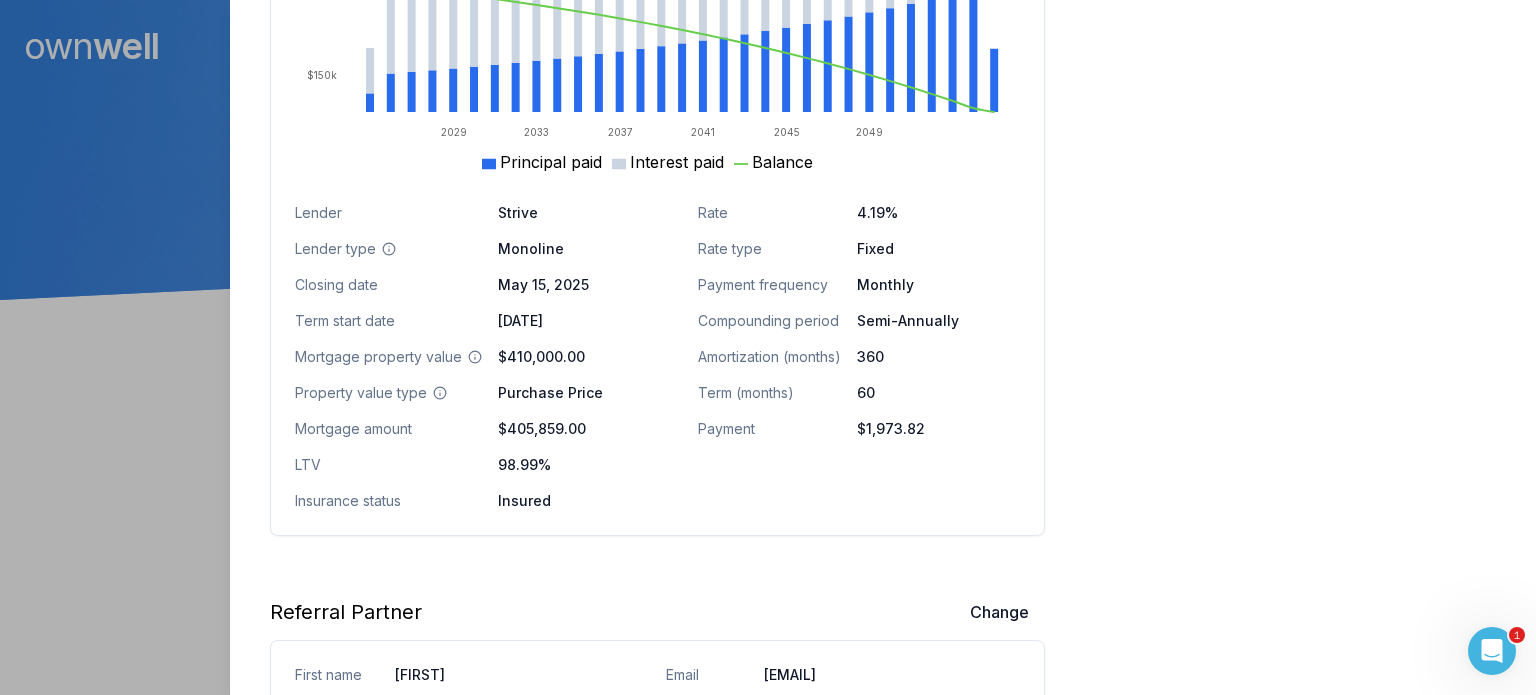scroll, scrollTop: 1464, scrollLeft: 0, axis: vertical 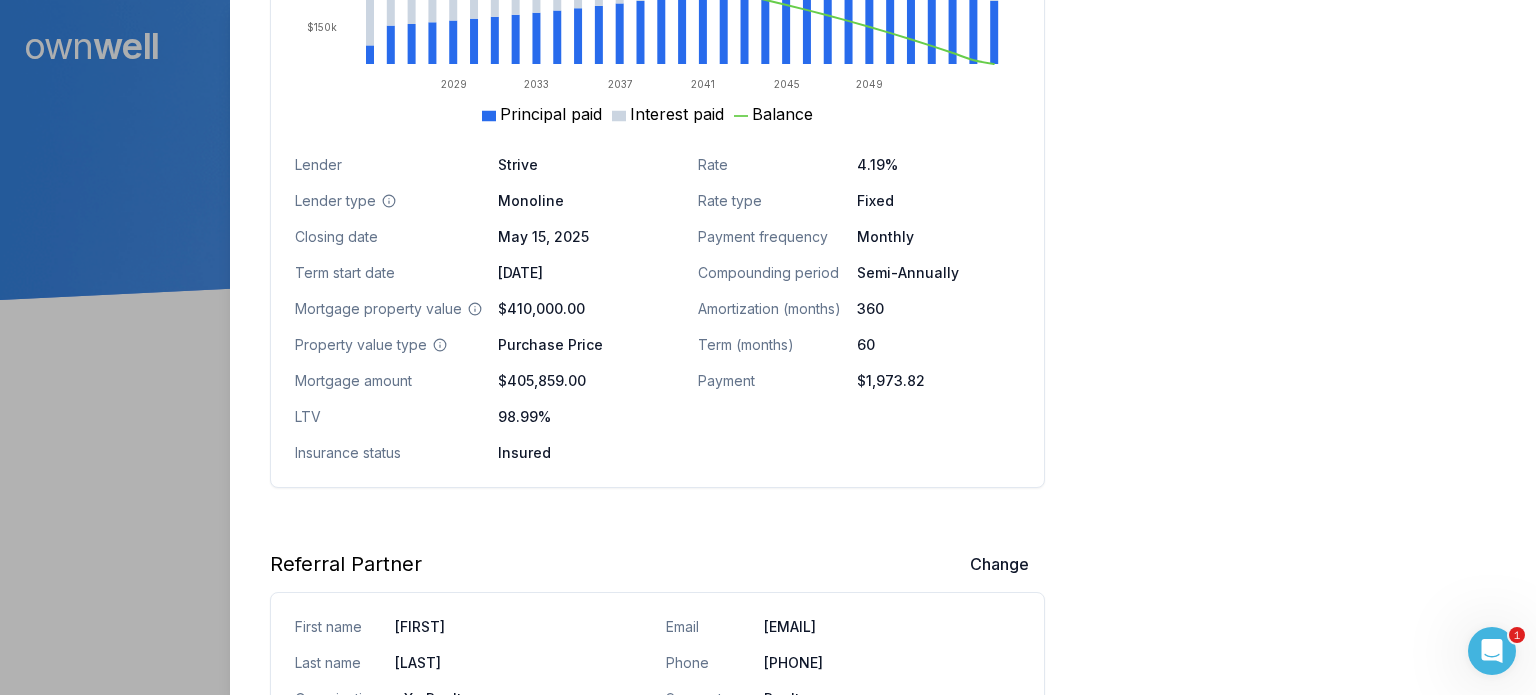 click on "Opportunities Interest savings Not available There are problems that are affecting this calculation. The client’s LTV exceeds 95%, so they don’t qualify for a mortgage switch.   Learn more Purchasing power $94,198.00 Max mortgage Down payment Review calculations Available equity Not available There are problems that are affecting this calculation. The total of the mortgage balance and estimated prepayment penalties exceeds 80% of the property’s estimated value.   Learn more" at bounding box center (1290, -185) 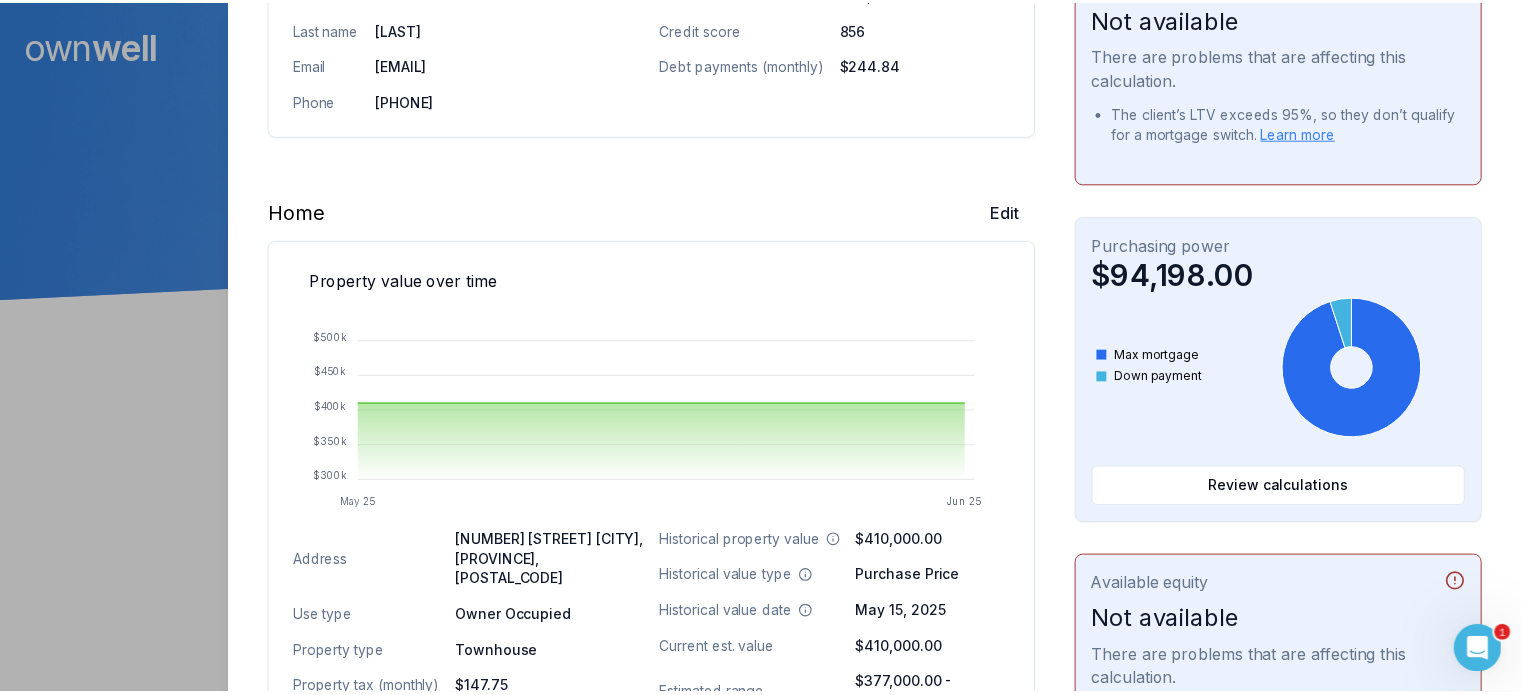 scroll, scrollTop: 77, scrollLeft: 0, axis: vertical 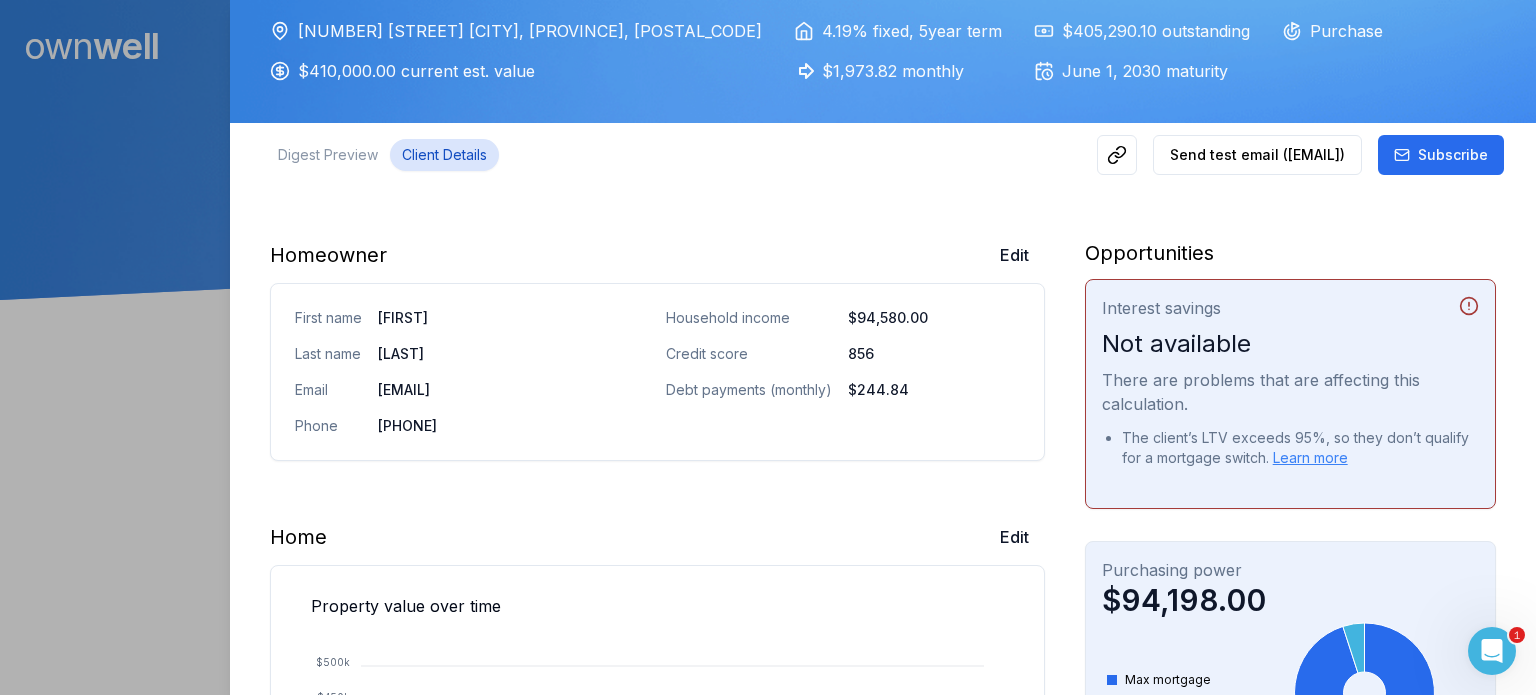 click at bounding box center (768, 347) 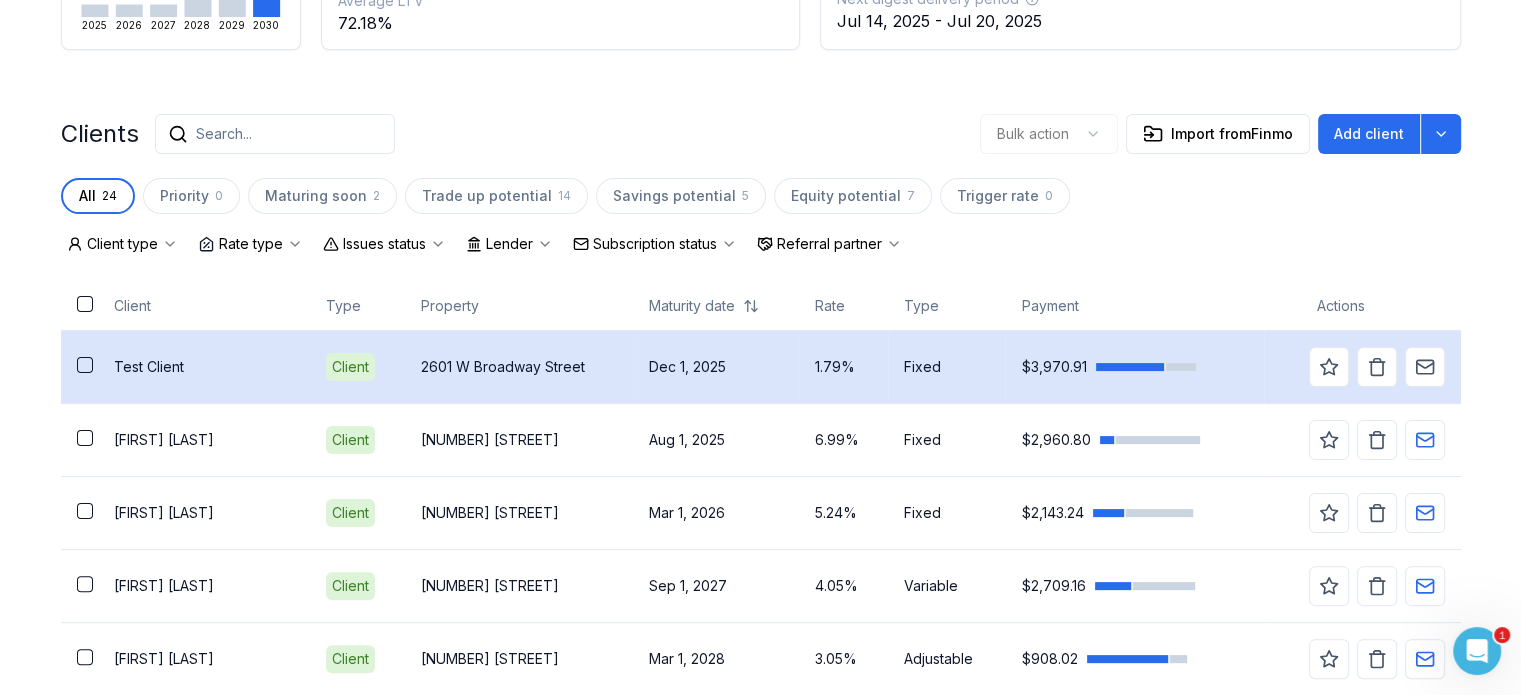 scroll, scrollTop: 400, scrollLeft: 0, axis: vertical 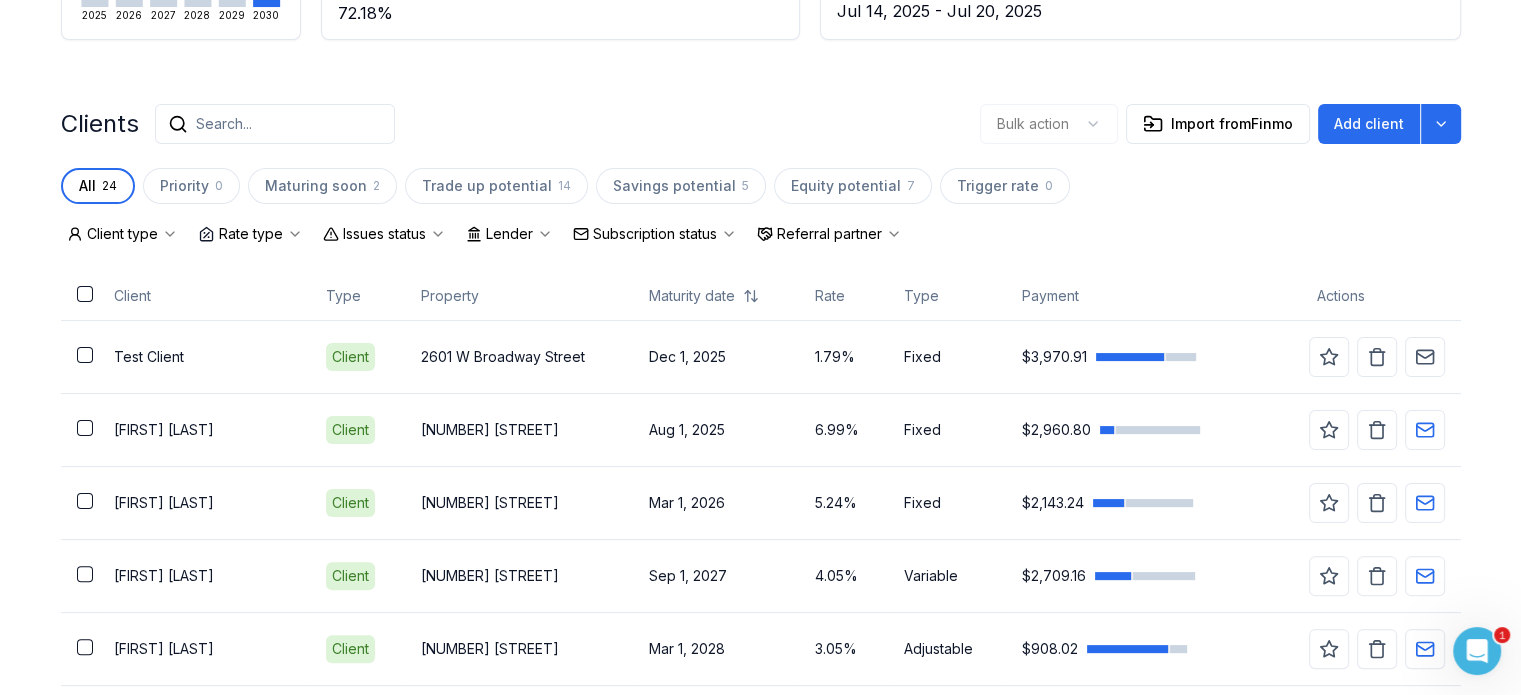 click on "Issues status" at bounding box center [384, 234] 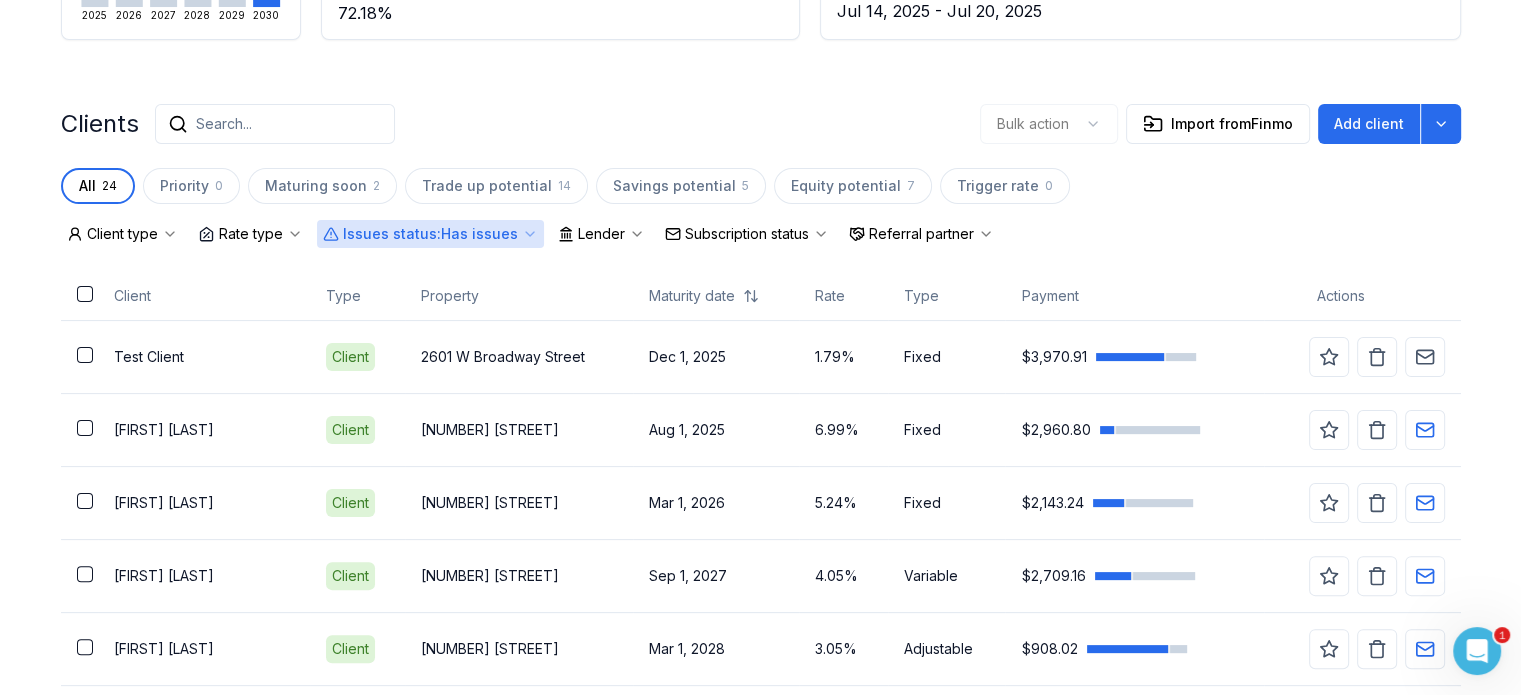 scroll, scrollTop: 246, scrollLeft: 0, axis: vertical 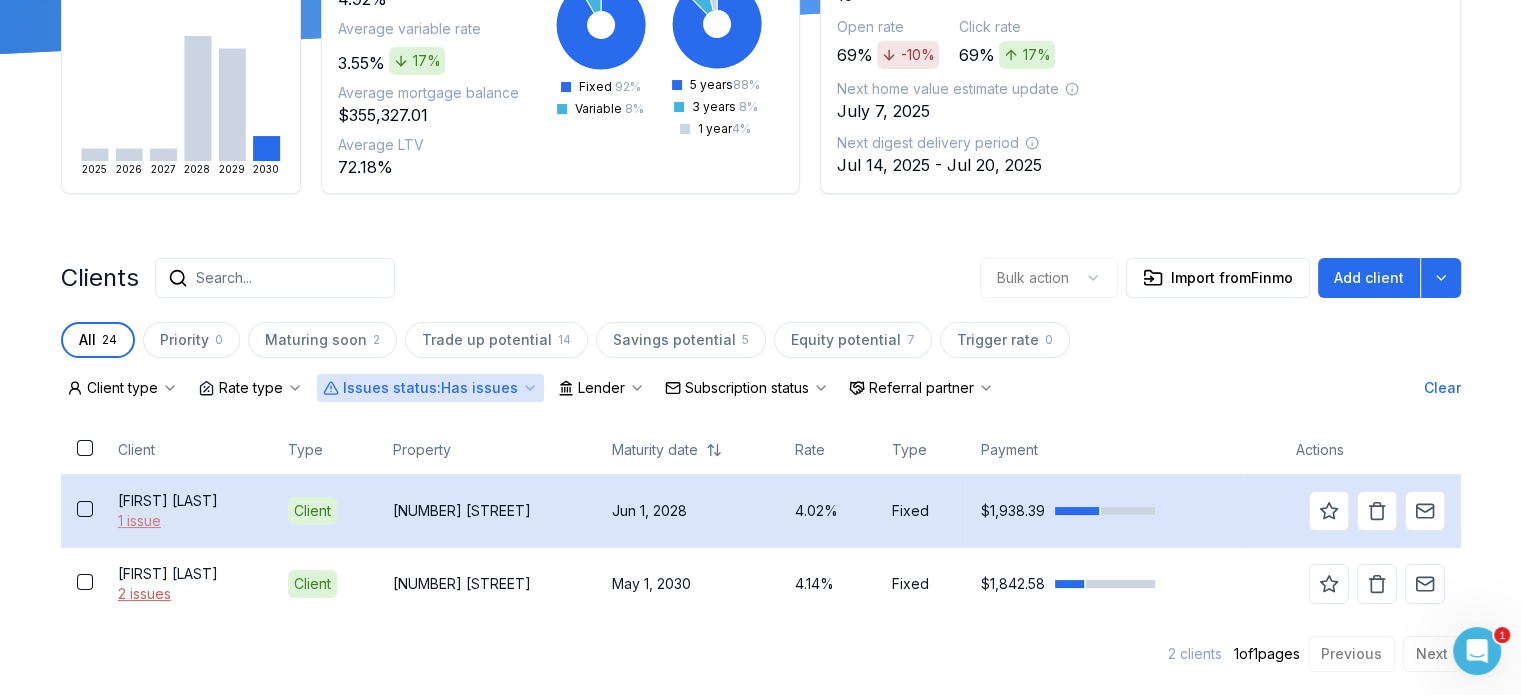 click on "1   issue" at bounding box center (187, 521) 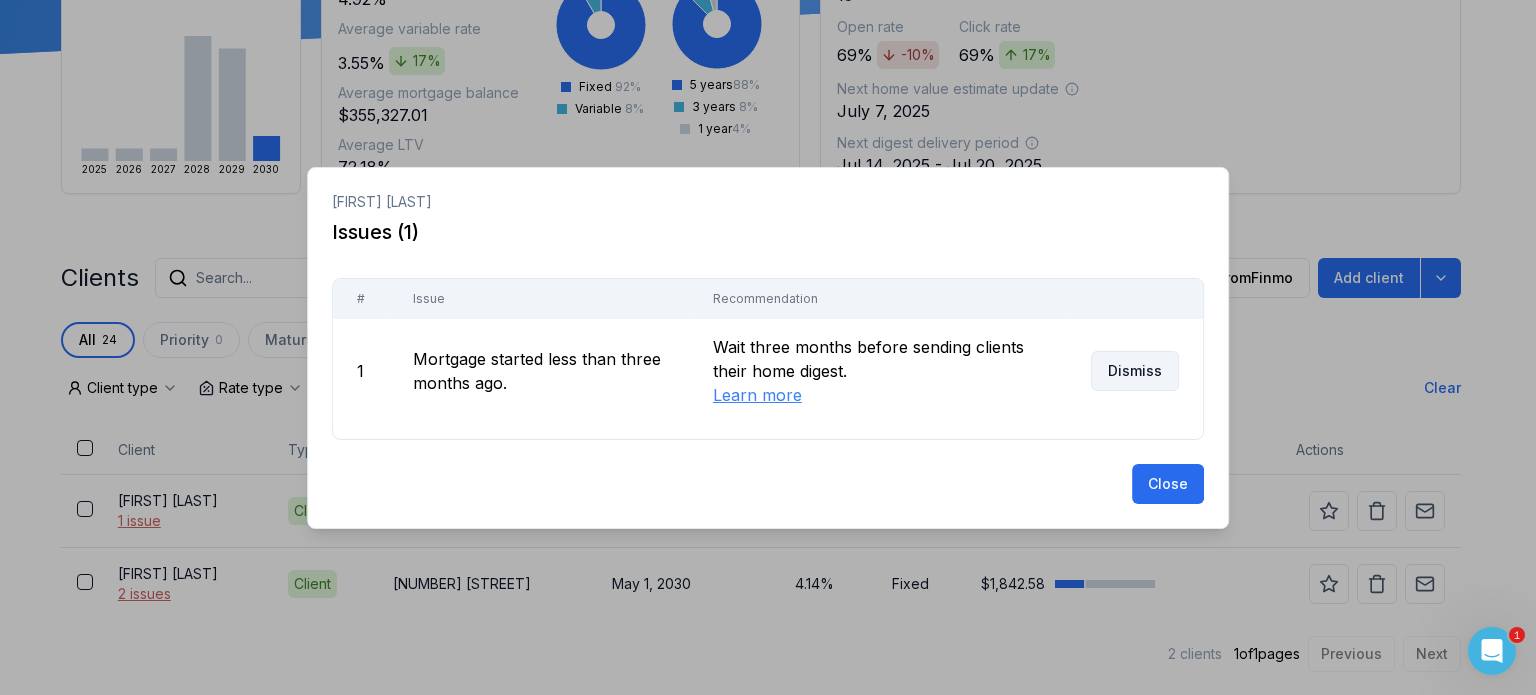 click on "Dismiss" at bounding box center [1135, 371] 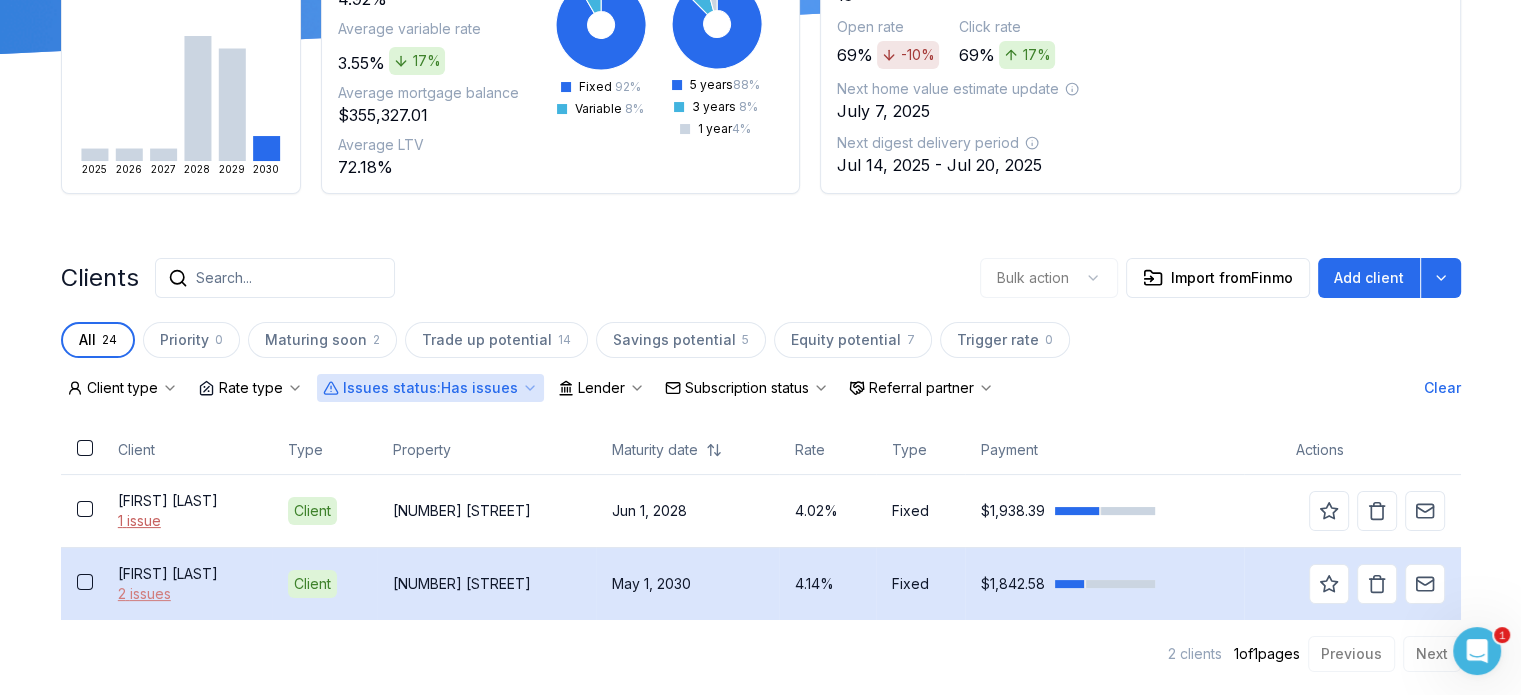 click on "2   issues" at bounding box center (187, 594) 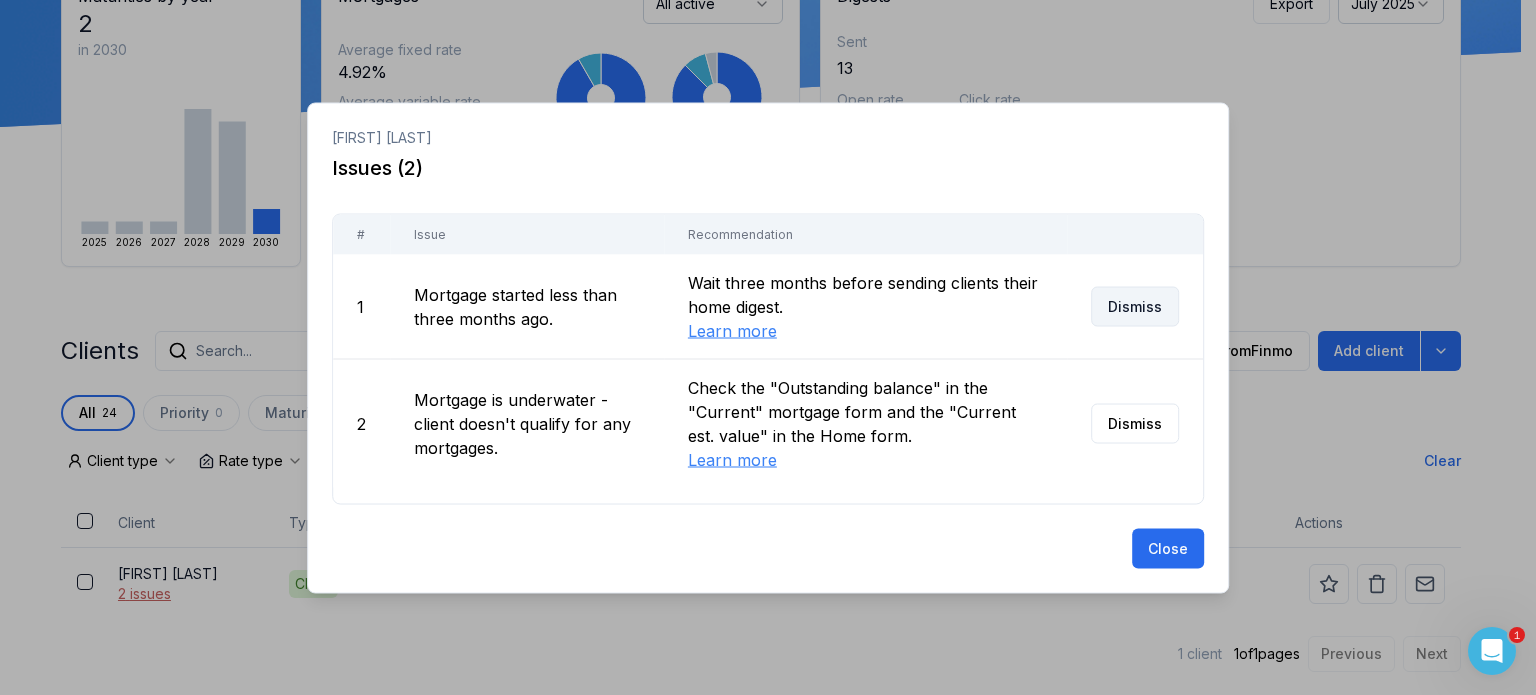 click on "Dismiss" at bounding box center (1135, 306) 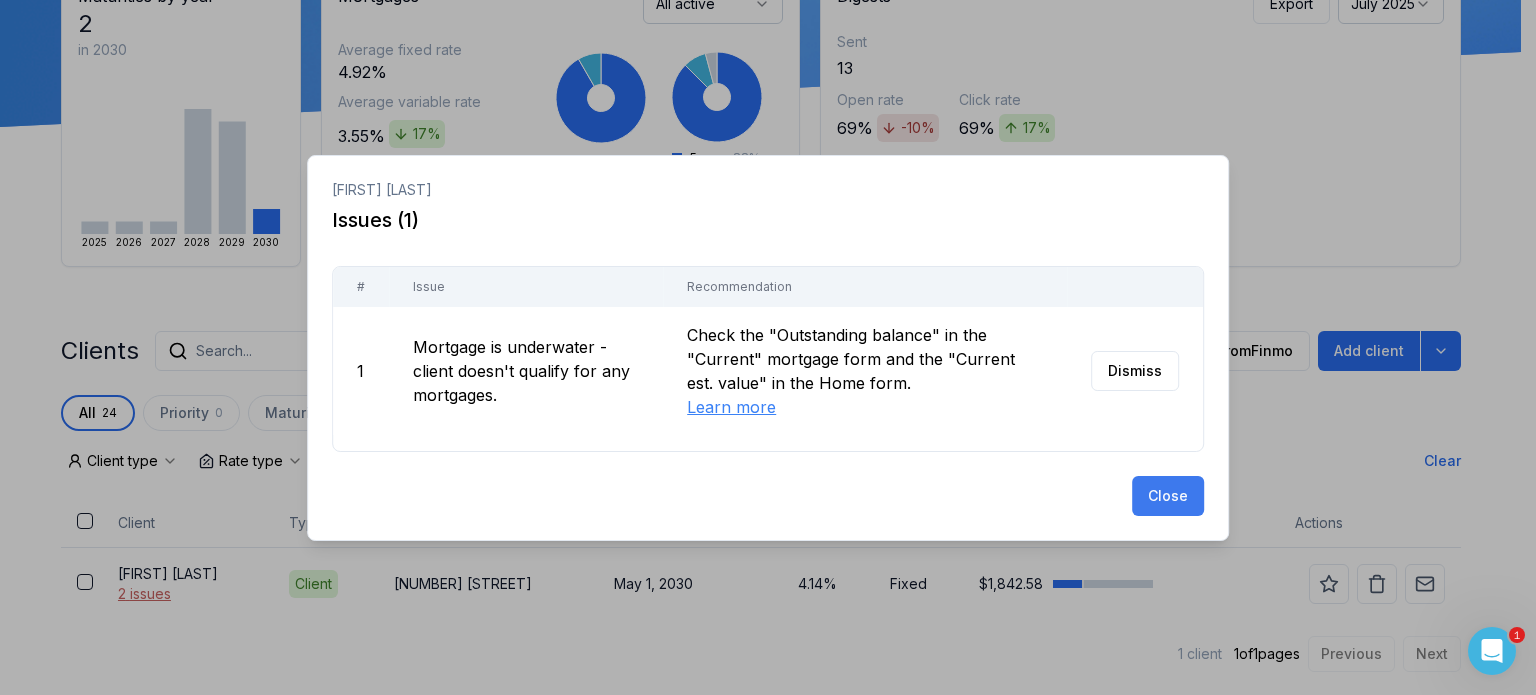 click on "Close" at bounding box center [1168, 496] 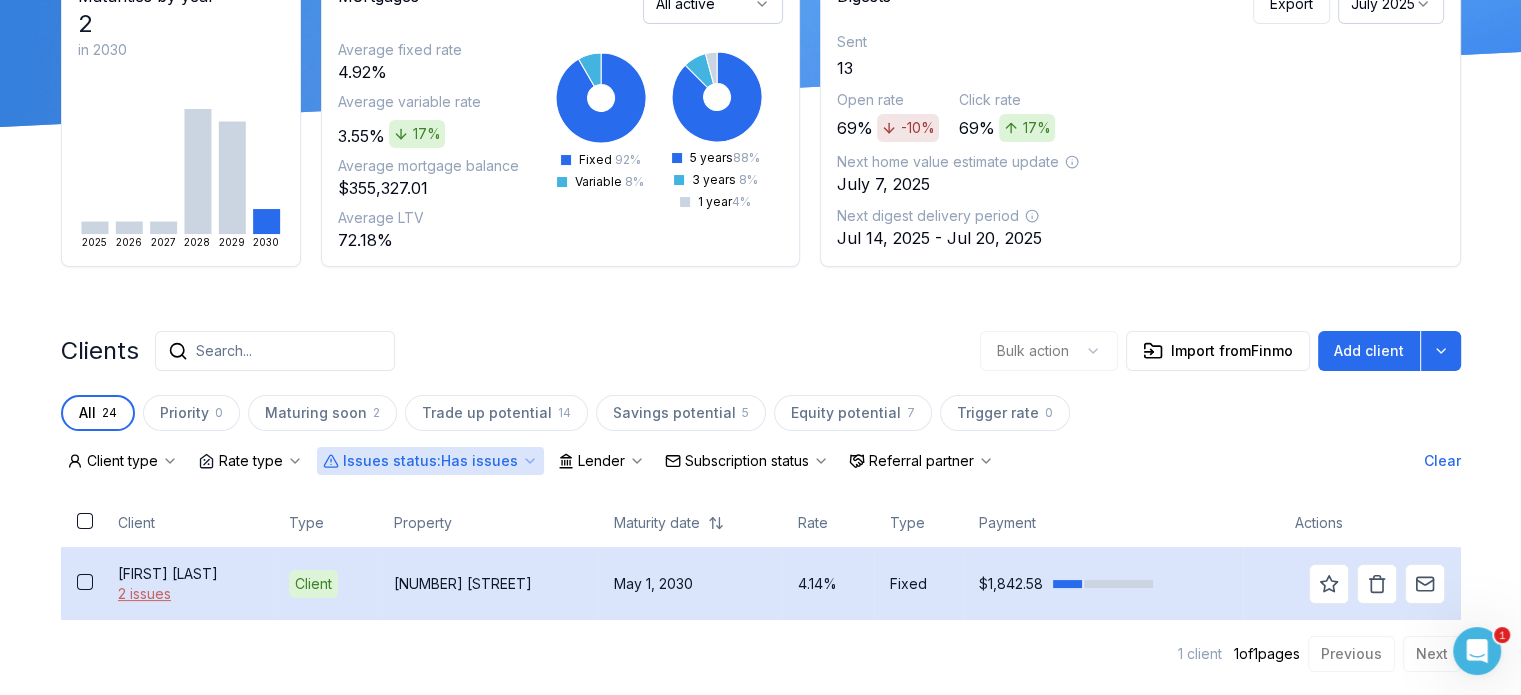 click on "[FIRST]   [LAST]" at bounding box center [187, 574] 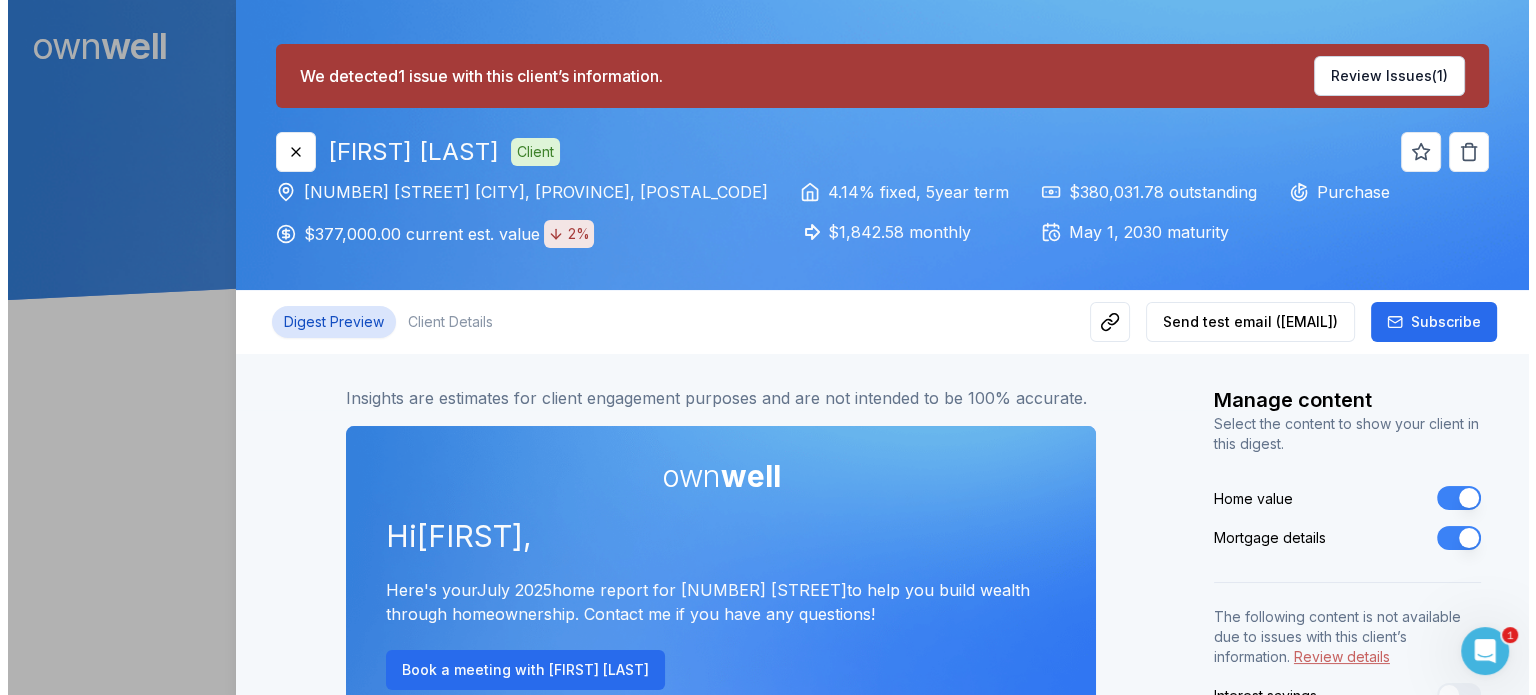 scroll, scrollTop: 0, scrollLeft: 0, axis: both 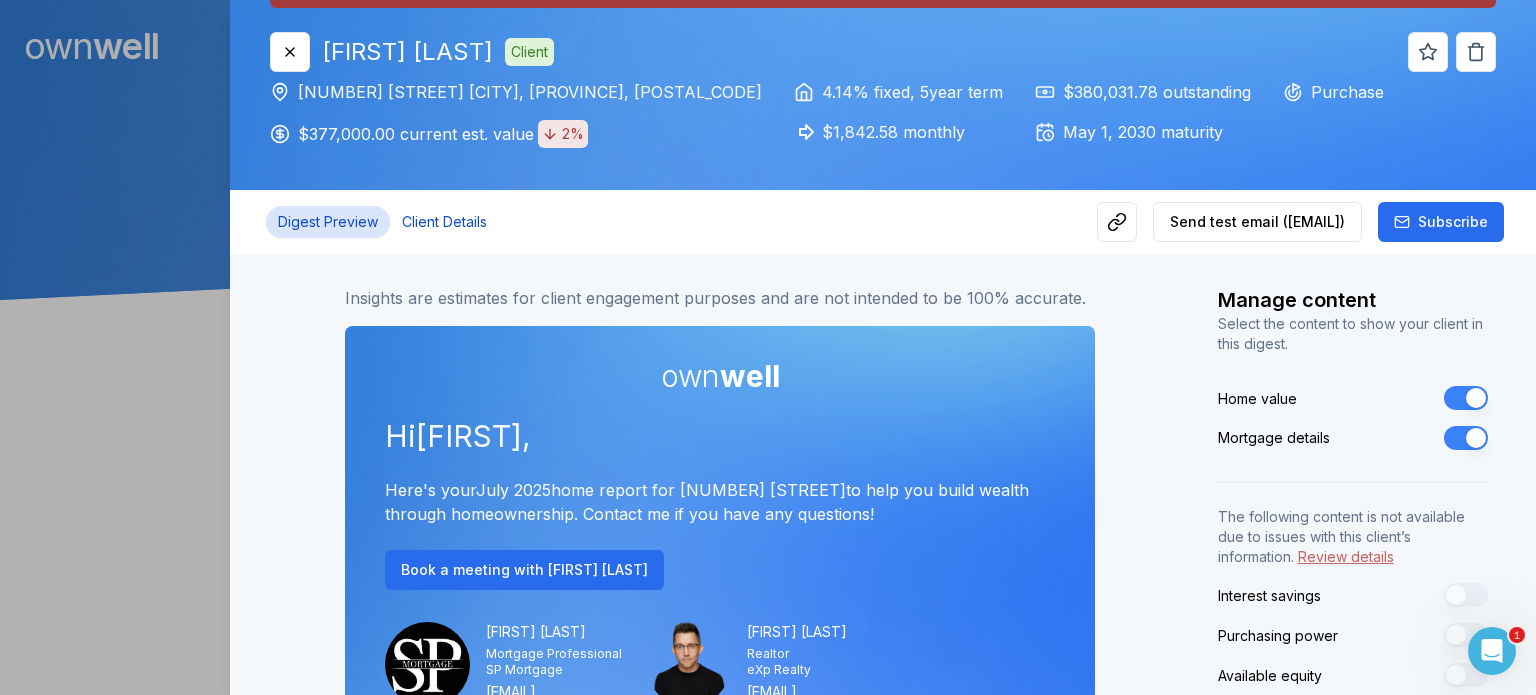 click on "Client Details" at bounding box center (444, 222) 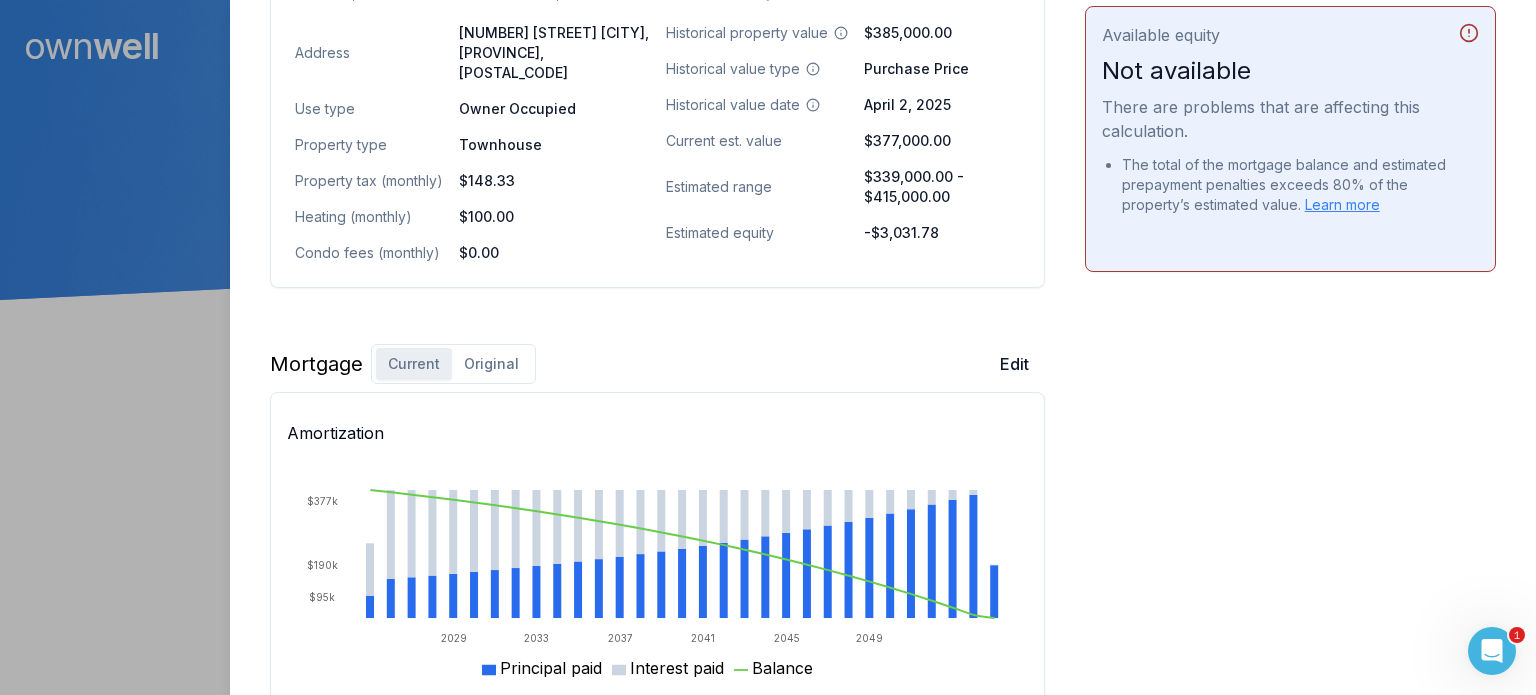scroll, scrollTop: 1200, scrollLeft: 0, axis: vertical 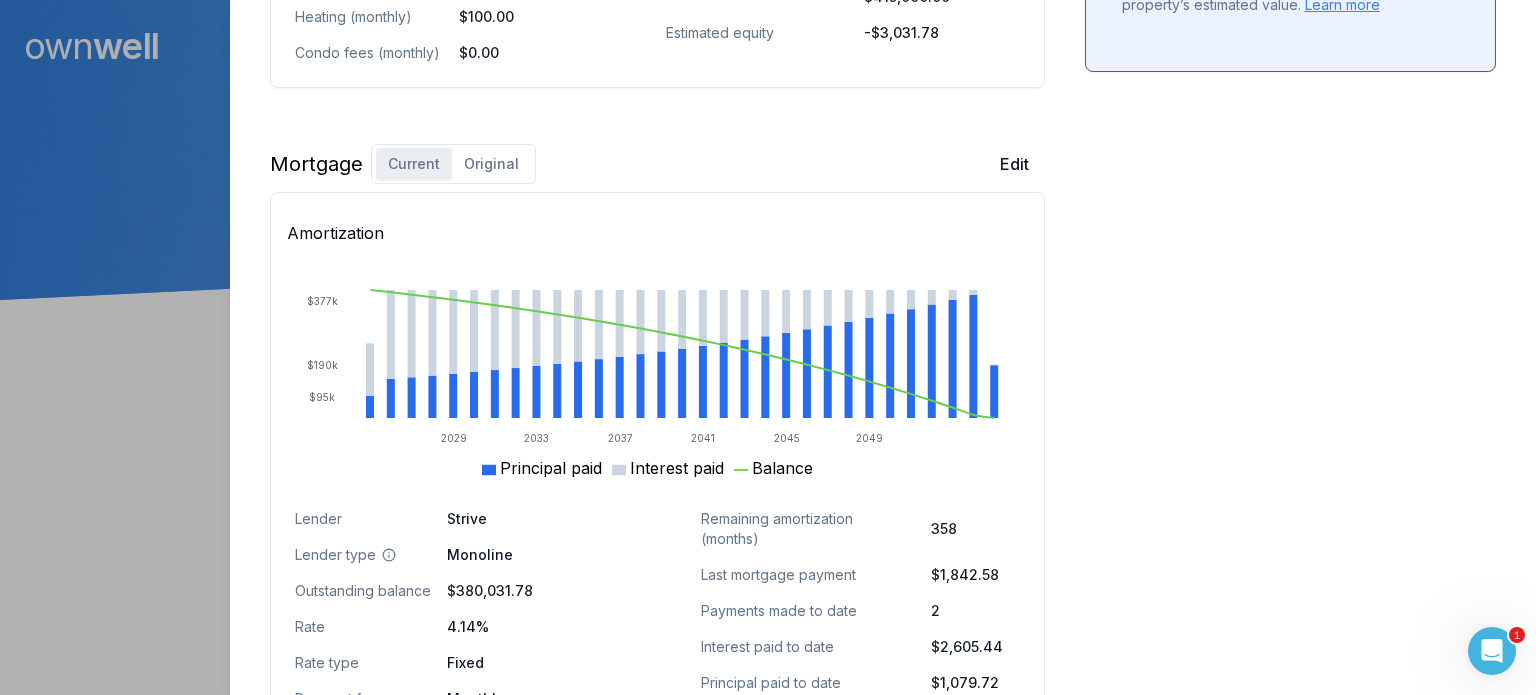 click on "Original" at bounding box center [491, 164] 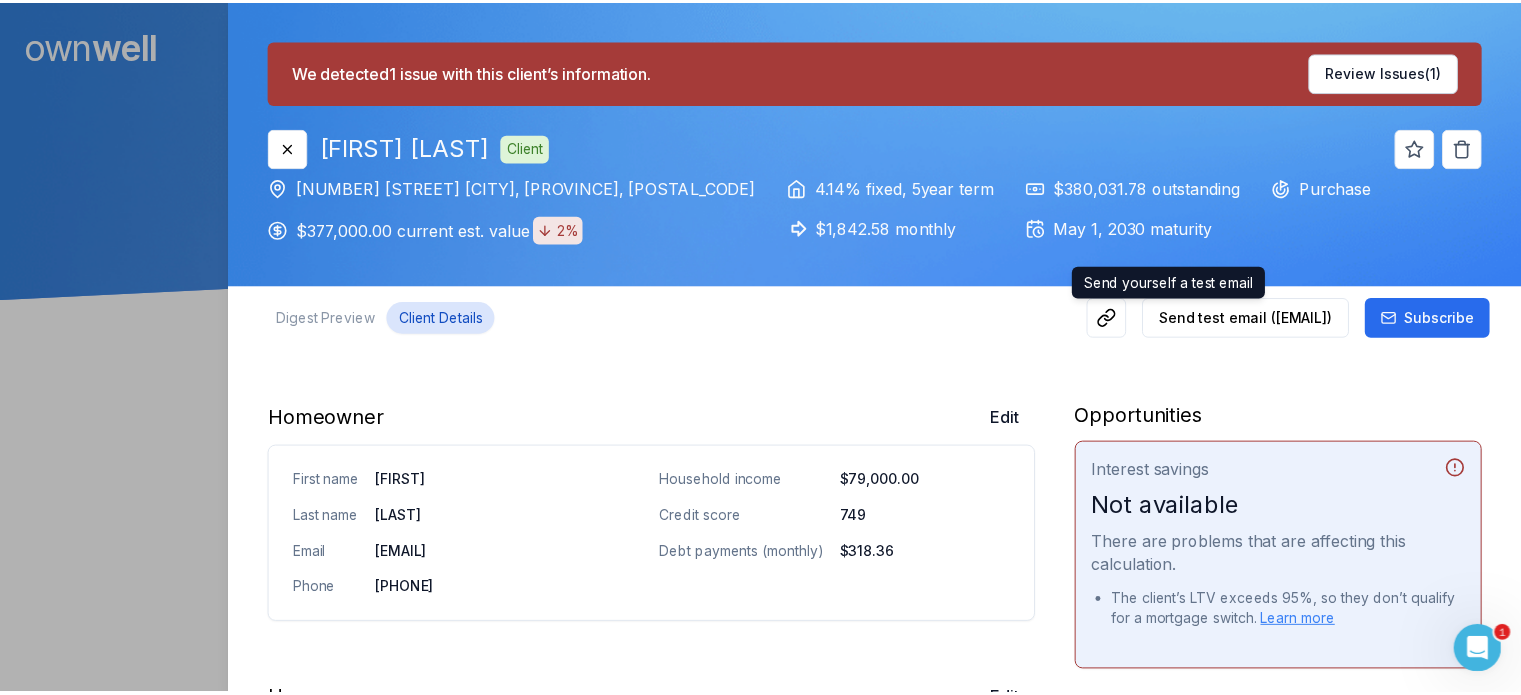 scroll, scrollTop: 0, scrollLeft: 0, axis: both 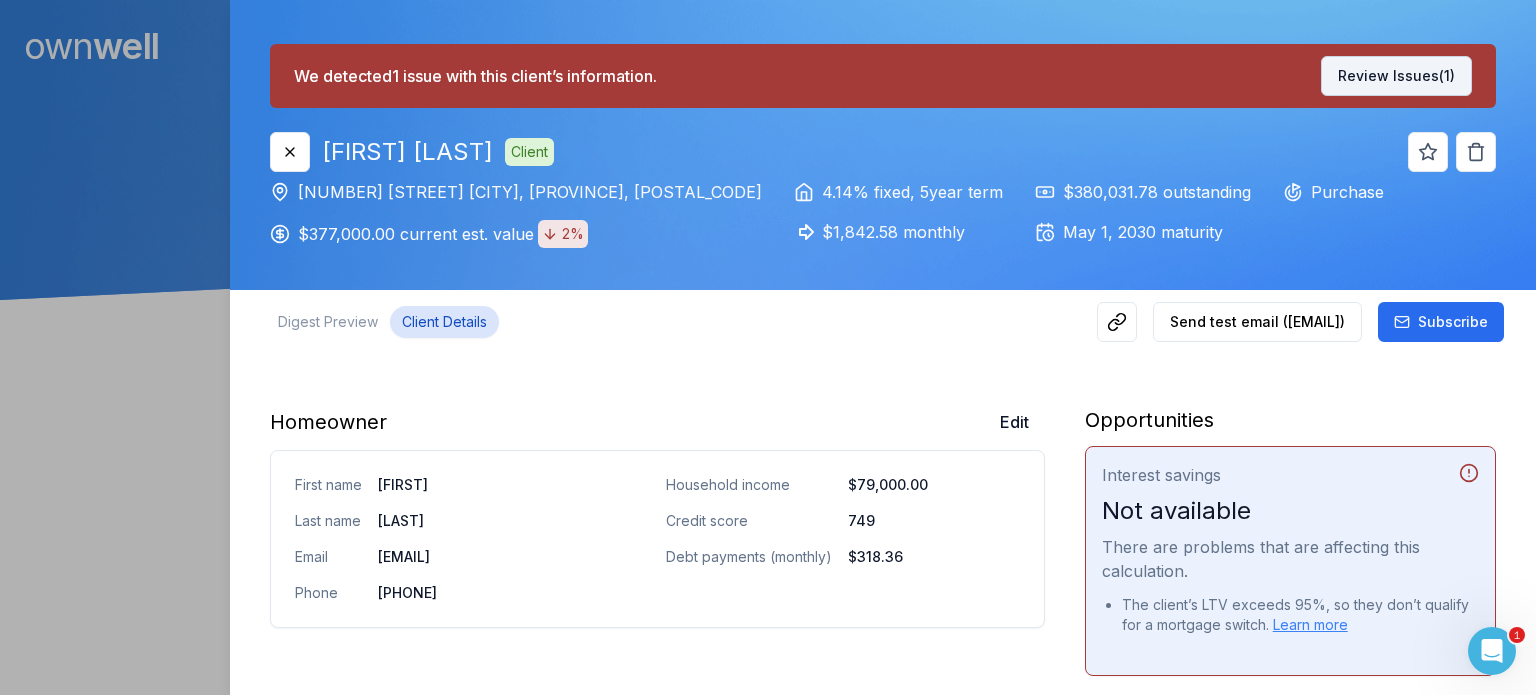 click on "Review Issues  (1)" at bounding box center (1396, 76) 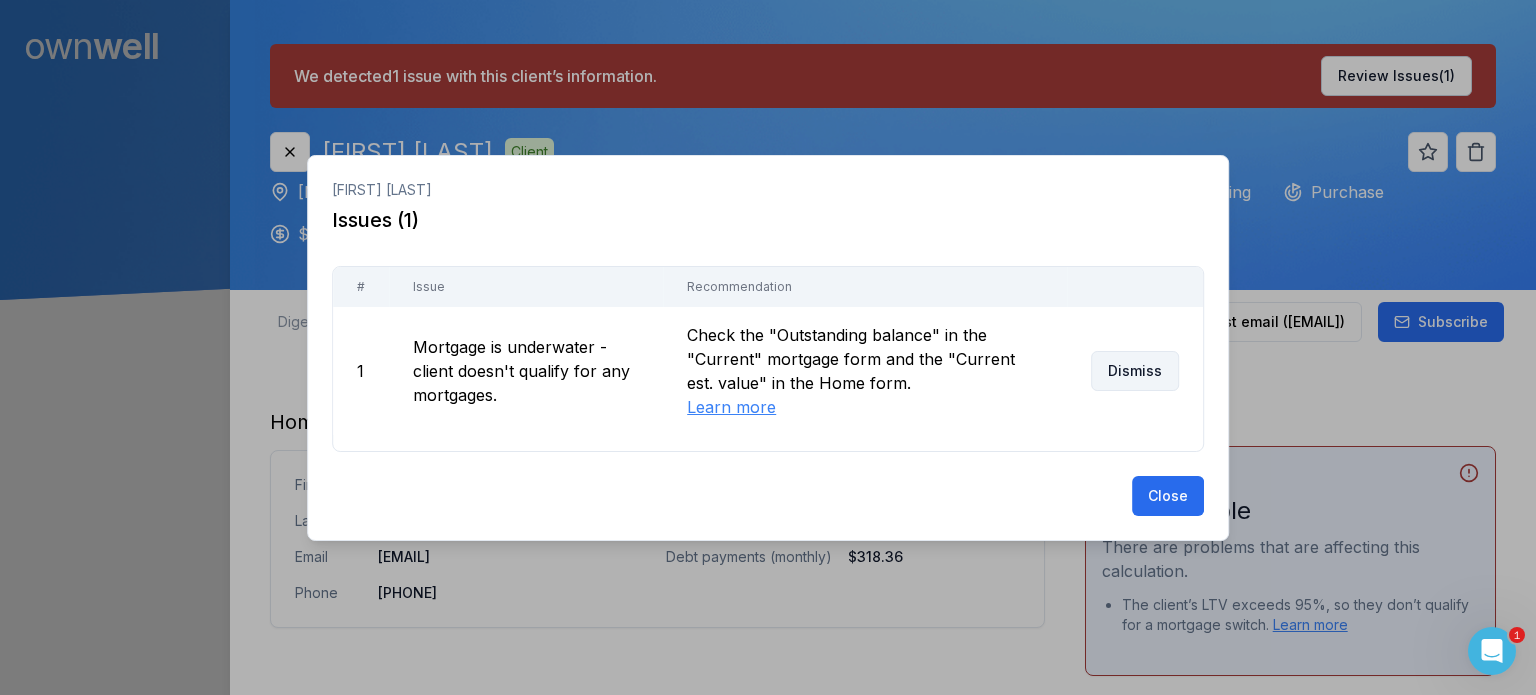 click on "Dismiss" at bounding box center (1135, 371) 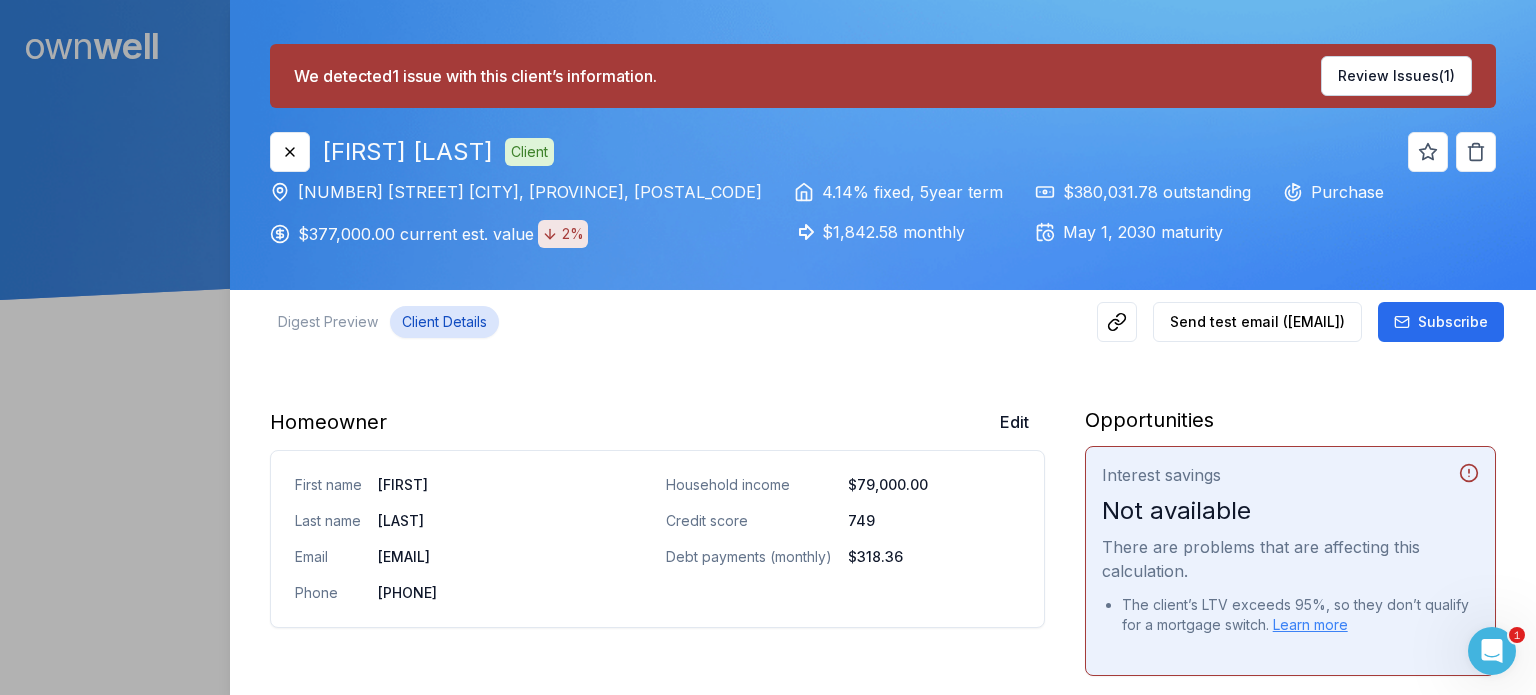 click at bounding box center (768, 347) 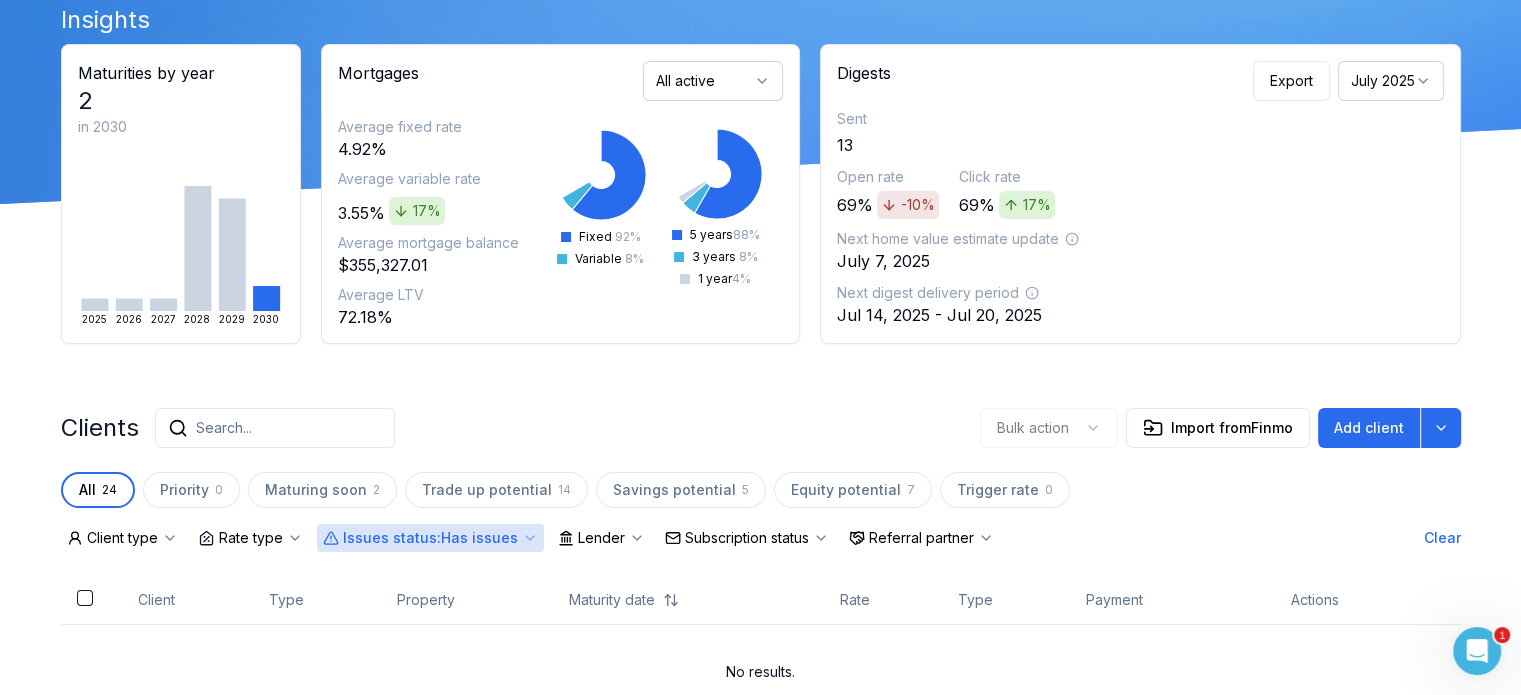 scroll, scrollTop: 196, scrollLeft: 0, axis: vertical 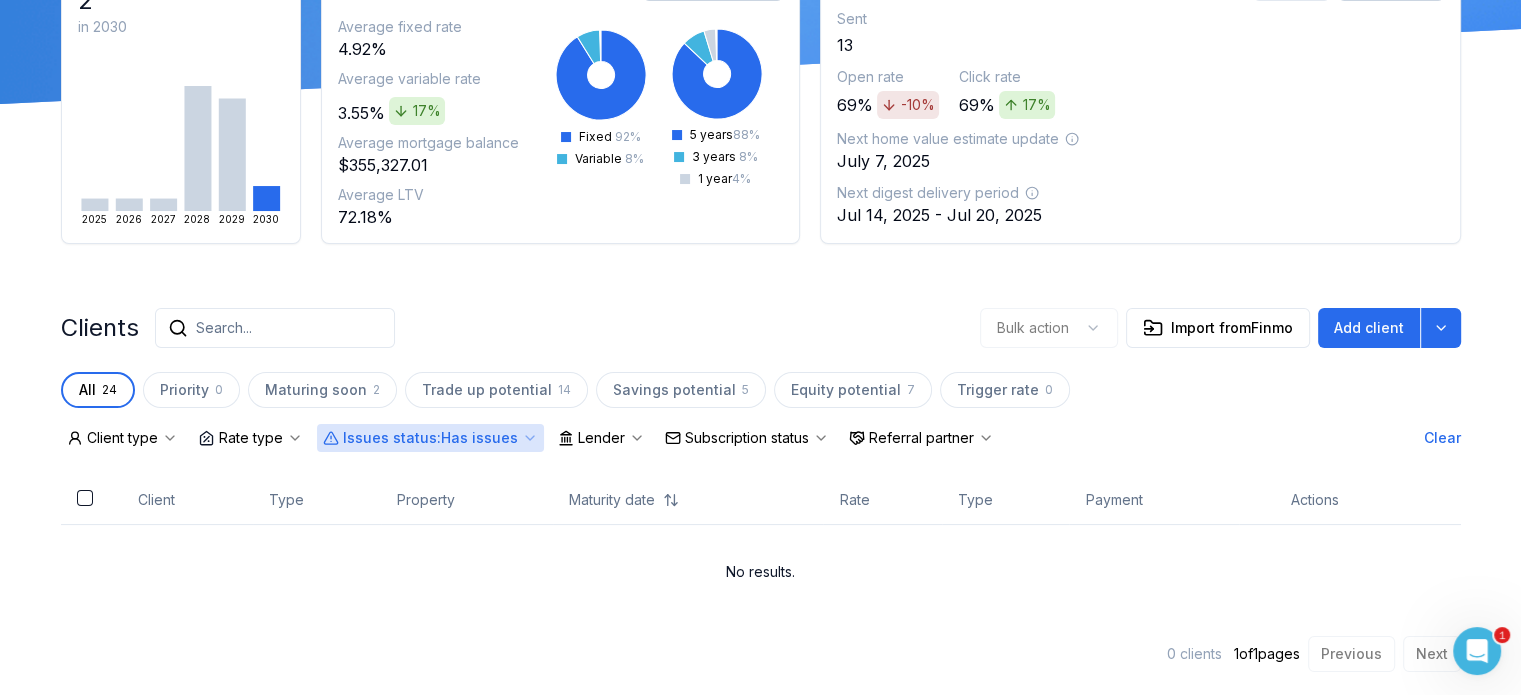 click on "Issues status :  Has issues" at bounding box center [430, 438] 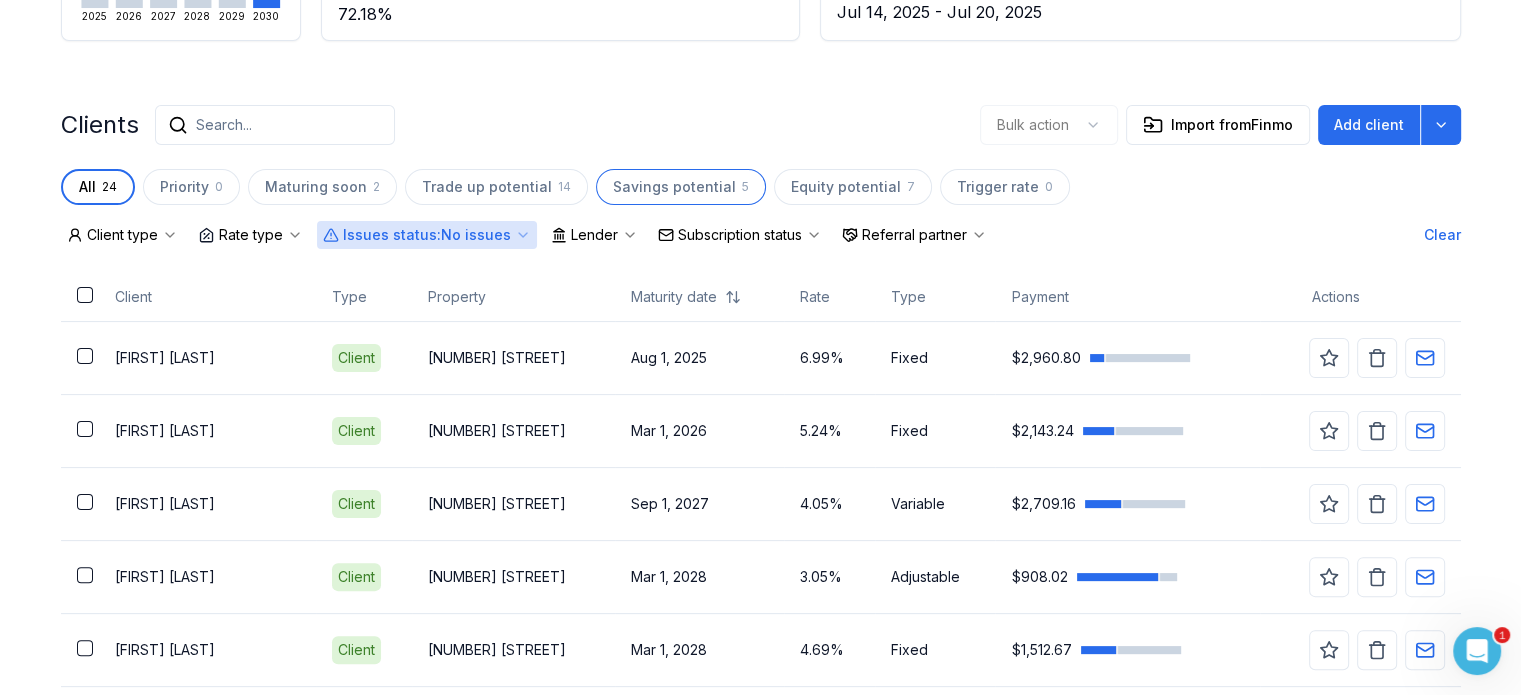 scroll, scrollTop: 400, scrollLeft: 0, axis: vertical 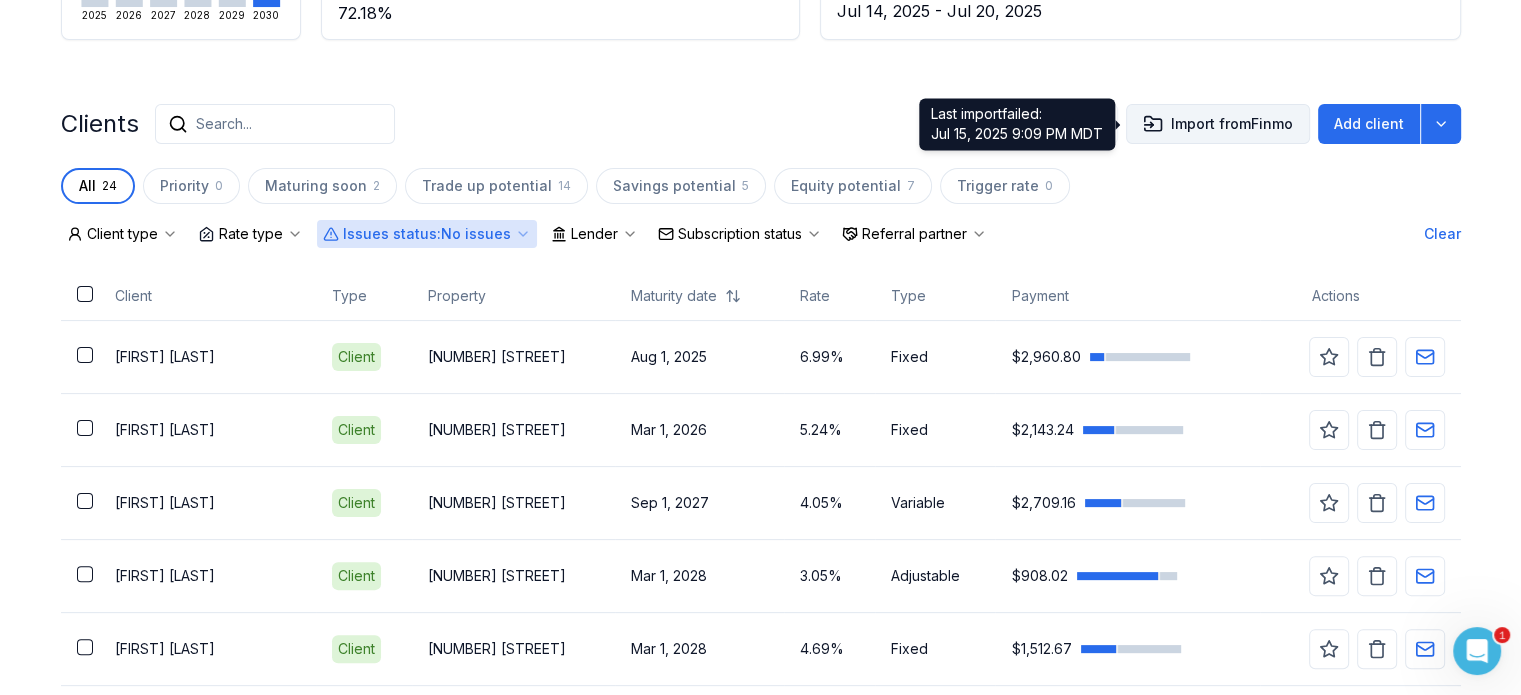 click on "Import from  Finmo" at bounding box center [1218, 124] 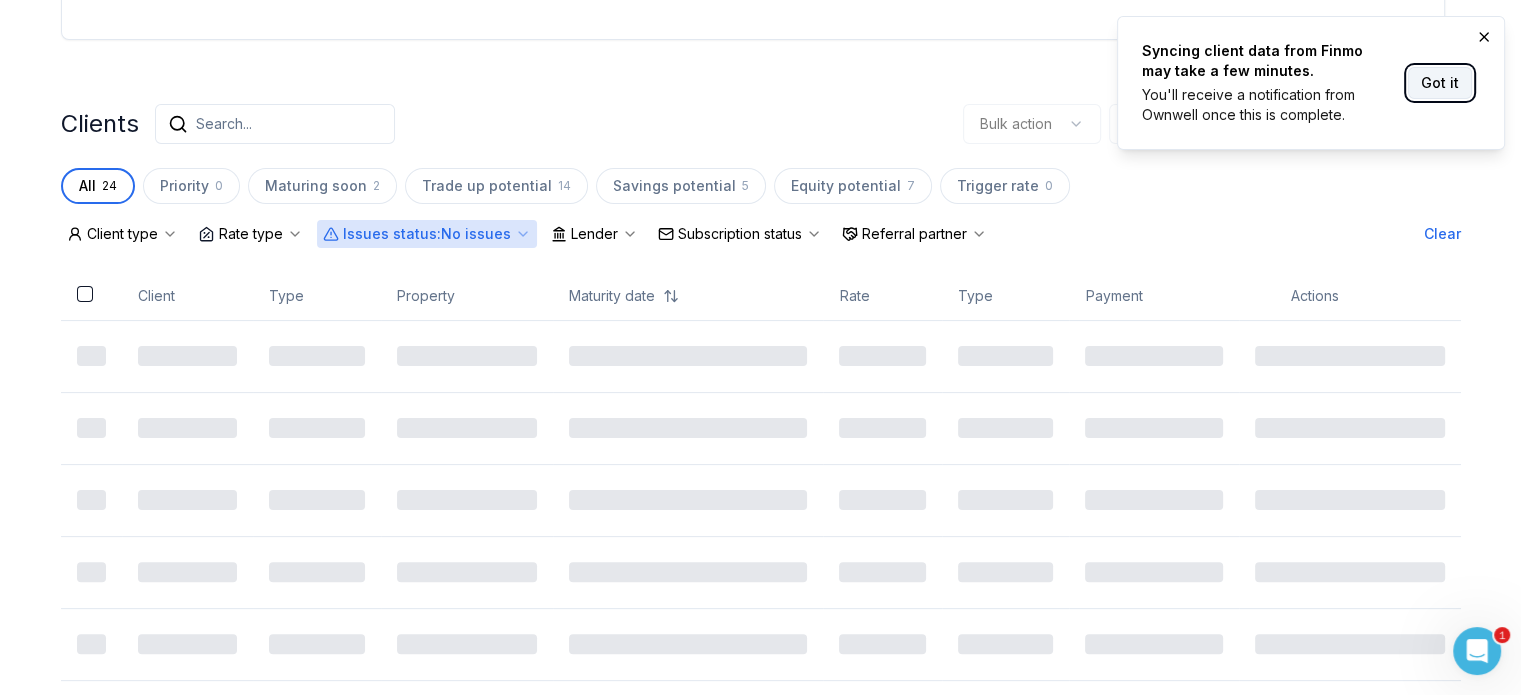 click on "Got it" at bounding box center (1440, 83) 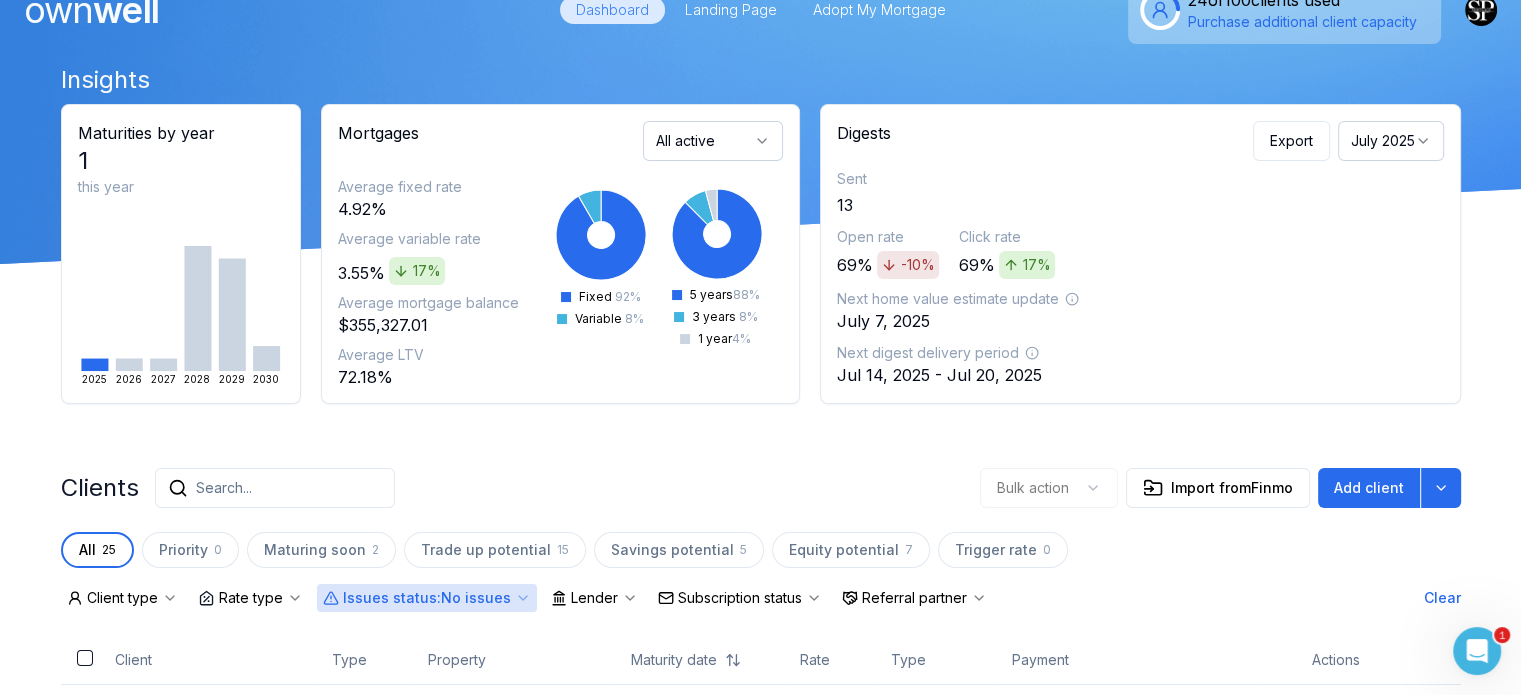 scroll, scrollTop: 0, scrollLeft: 0, axis: both 